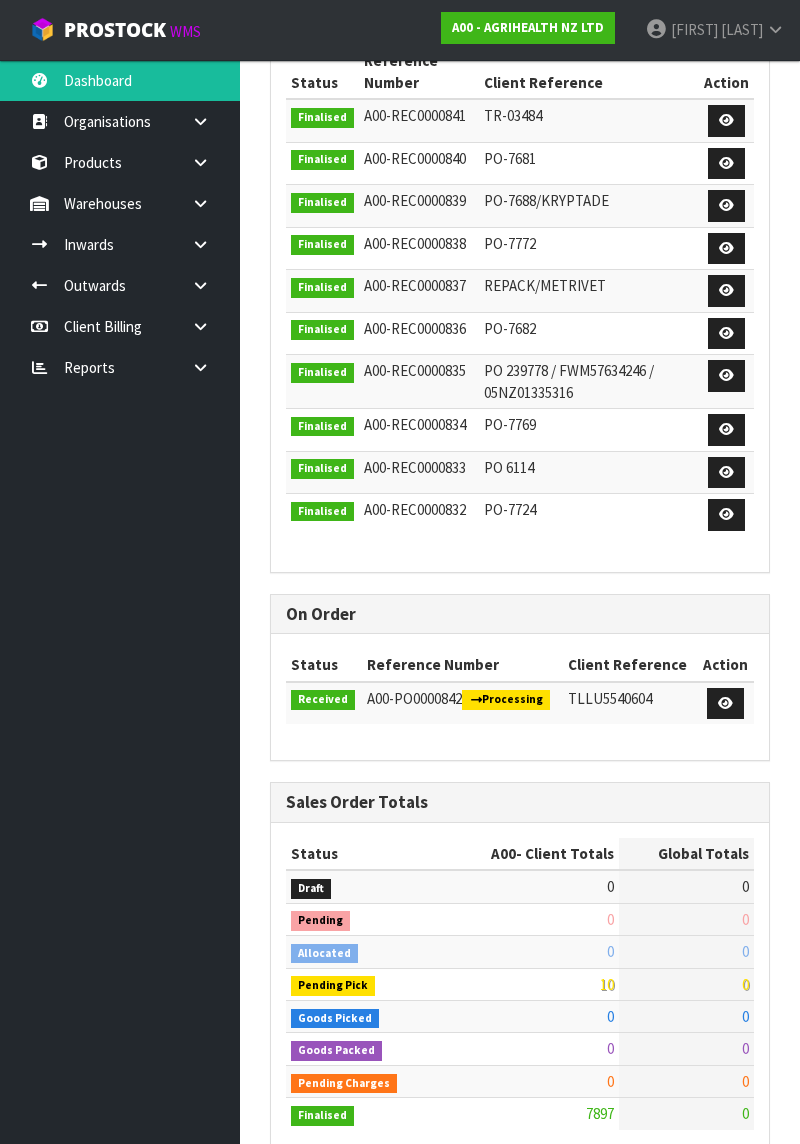 scroll, scrollTop: 1144, scrollLeft: 0, axis: vertical 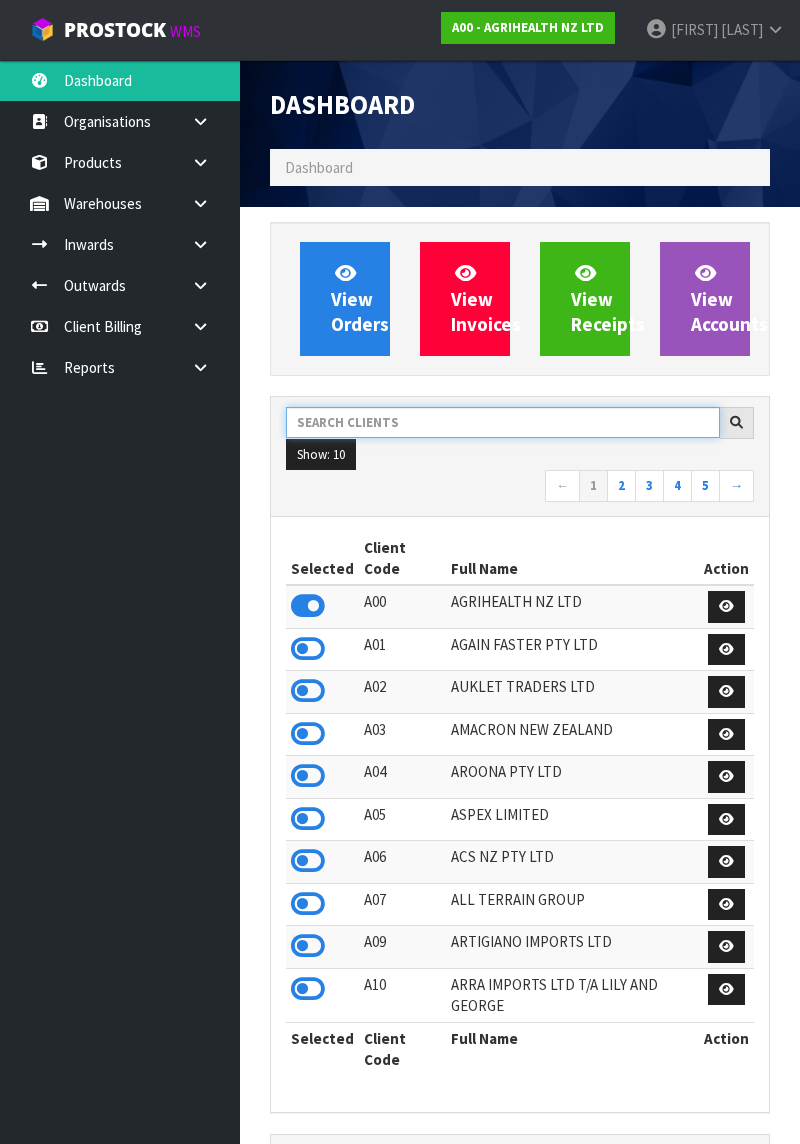 click at bounding box center [503, 422] 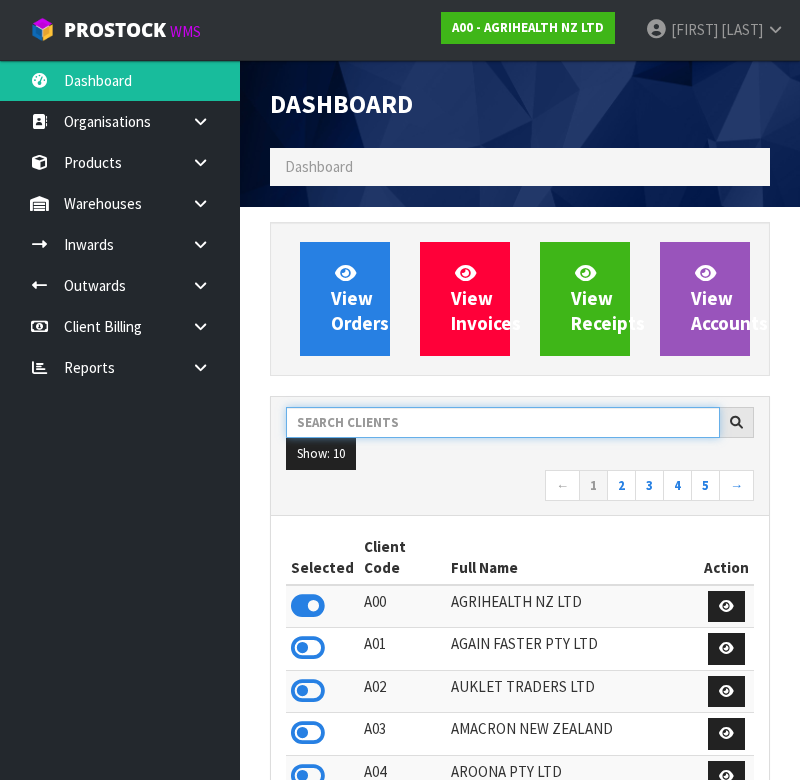 type on "E" 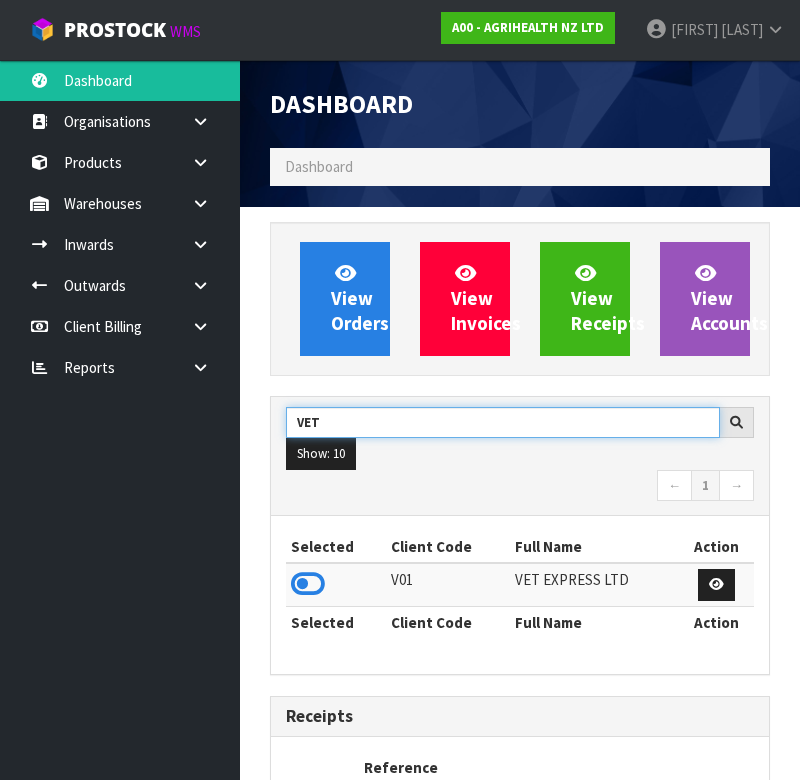 type on "VET" 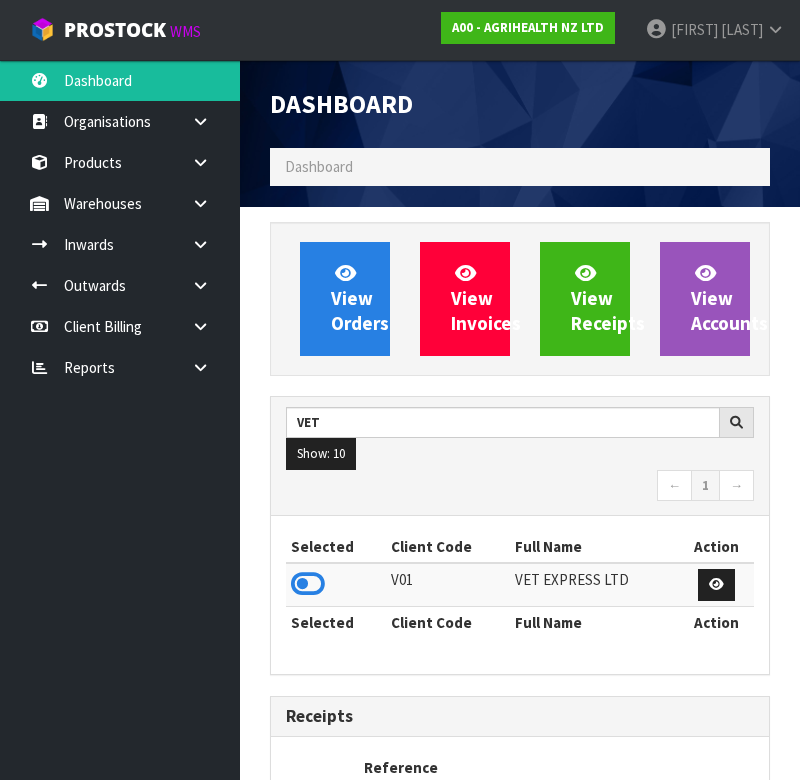 click at bounding box center [308, 584] 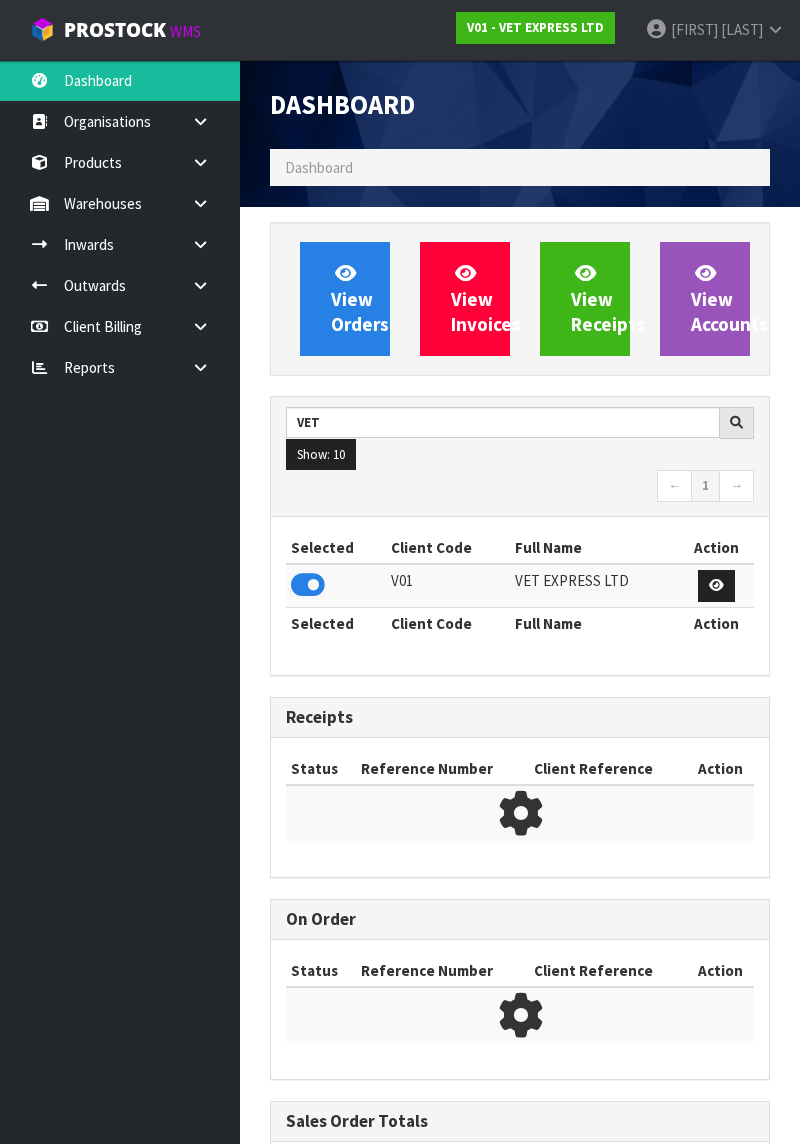 scroll, scrollTop: 1312, scrollLeft: 530, axis: both 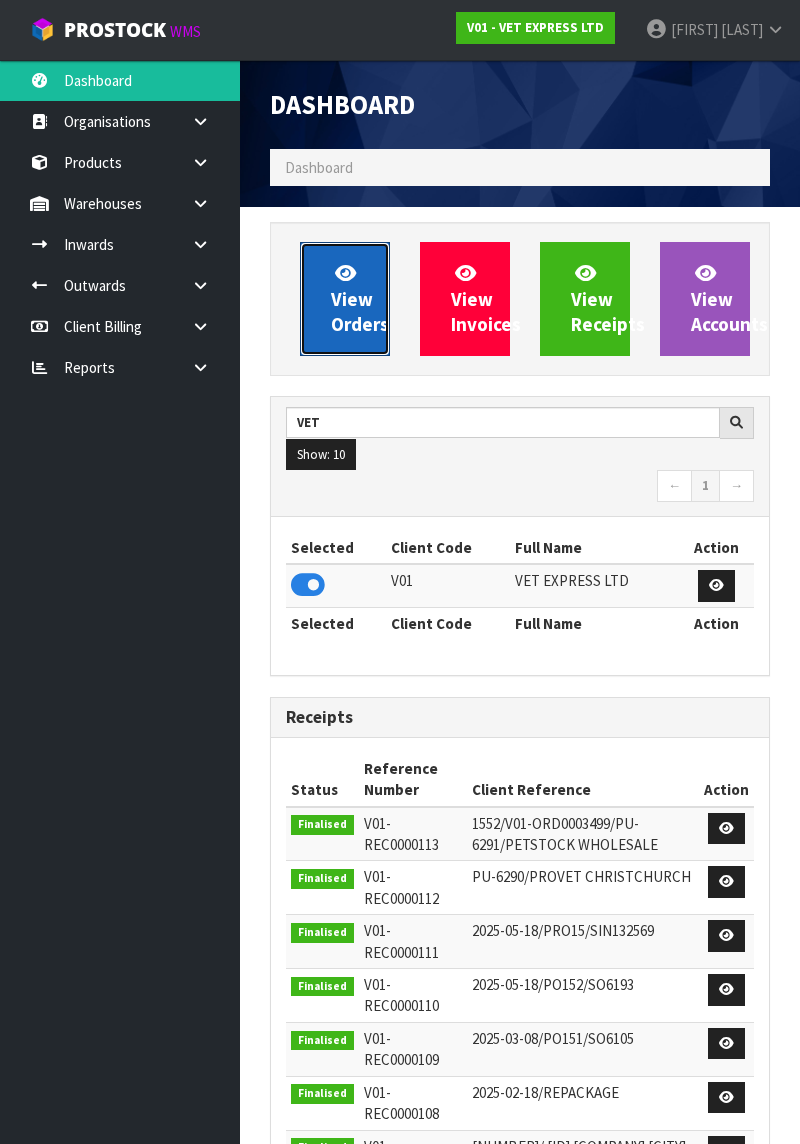 click on "View
Orders" at bounding box center (360, 298) 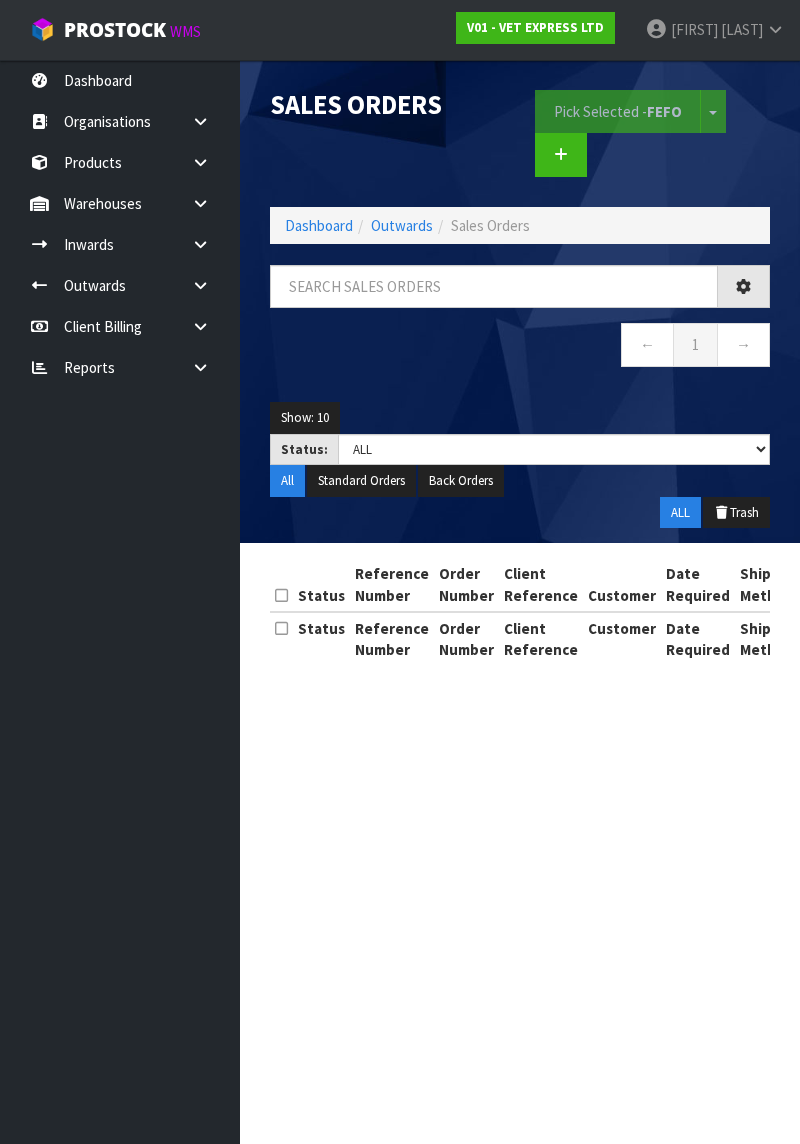 click at bounding box center [208, 203] 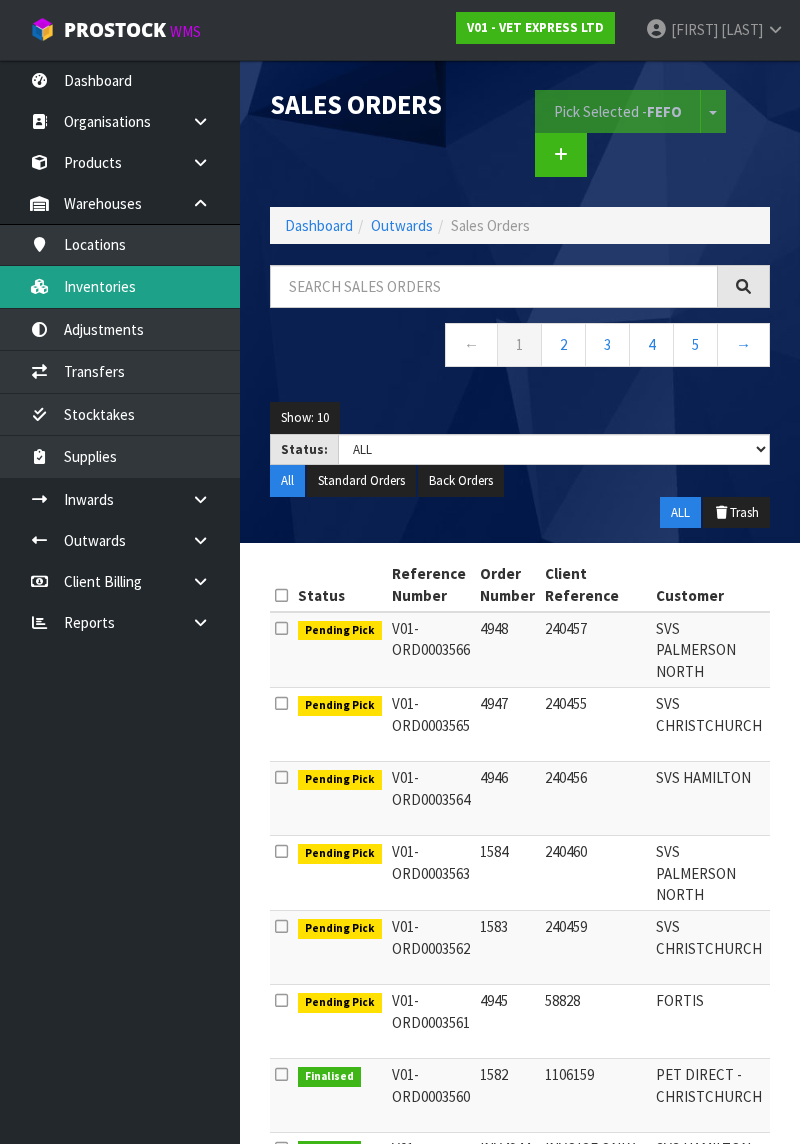 click on "Inventories" at bounding box center [120, 286] 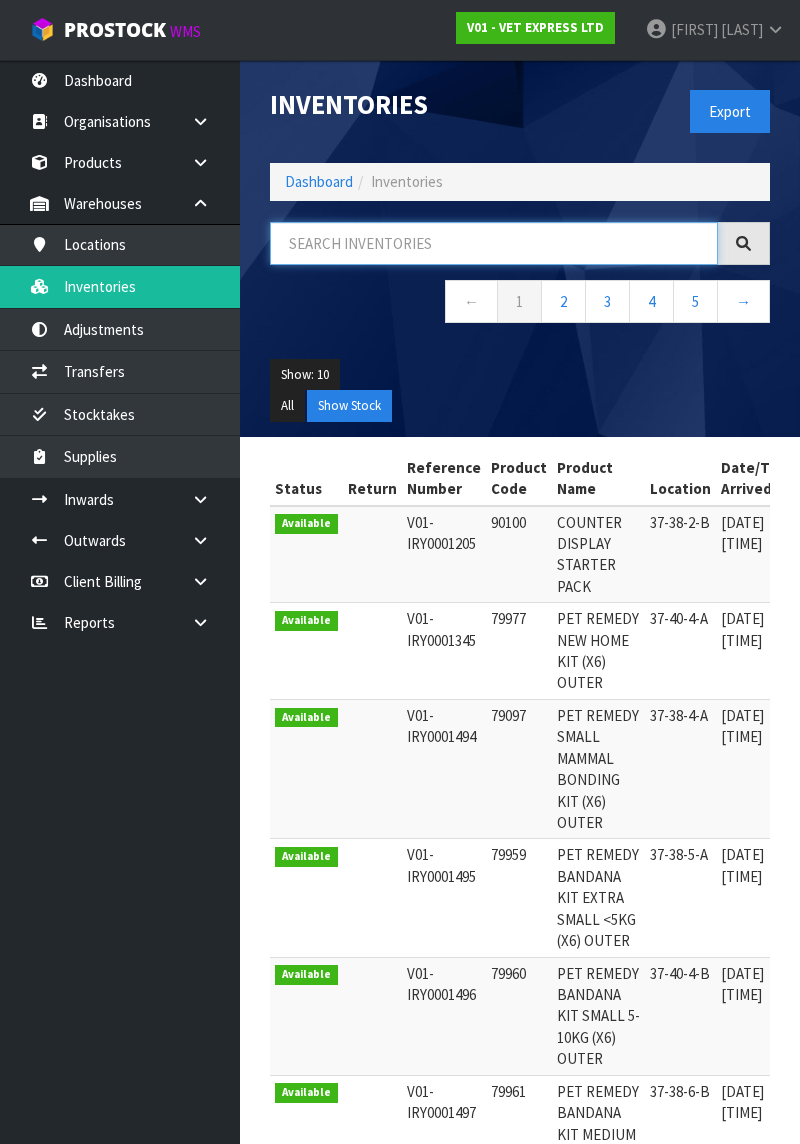 click at bounding box center [494, 243] 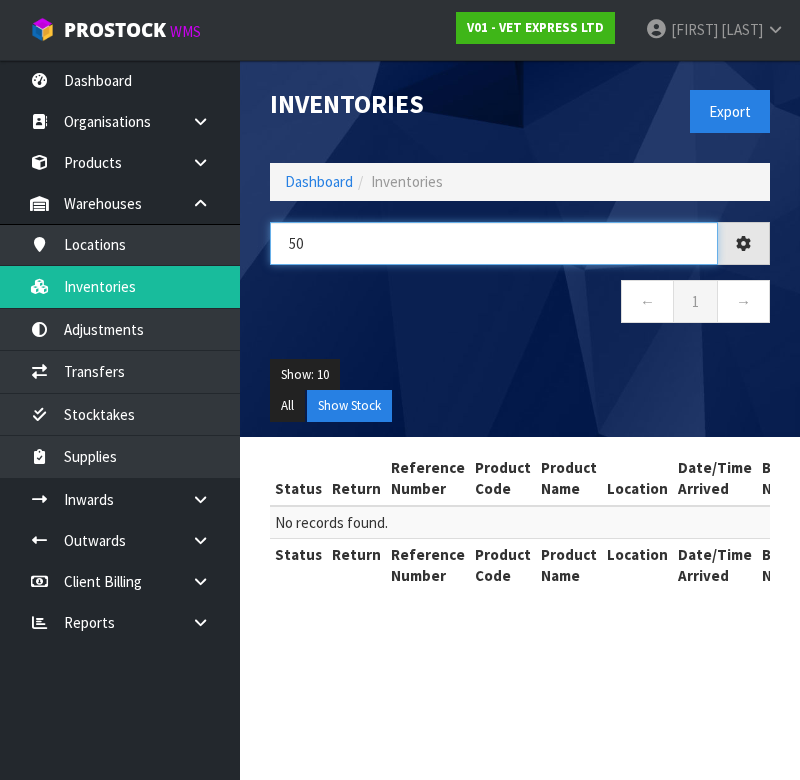 type on "5" 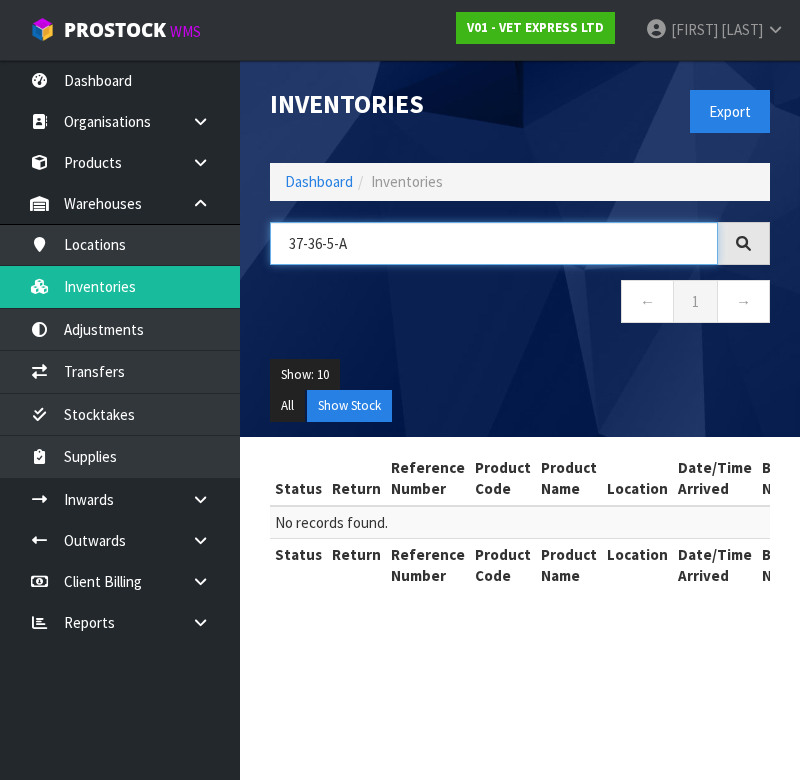 type on "37-36-5-A" 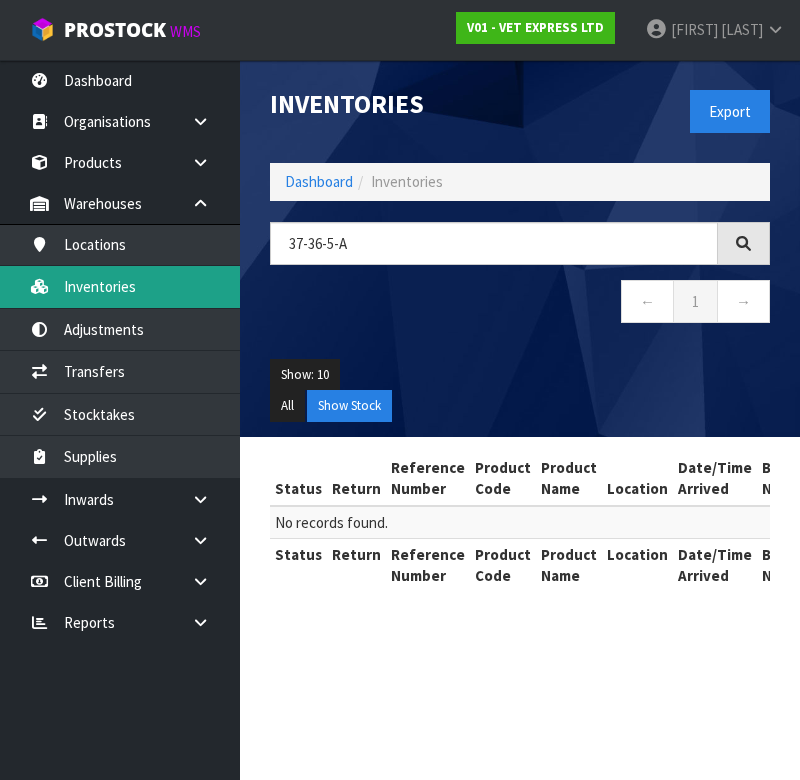 click on "Inventories" at bounding box center [120, 286] 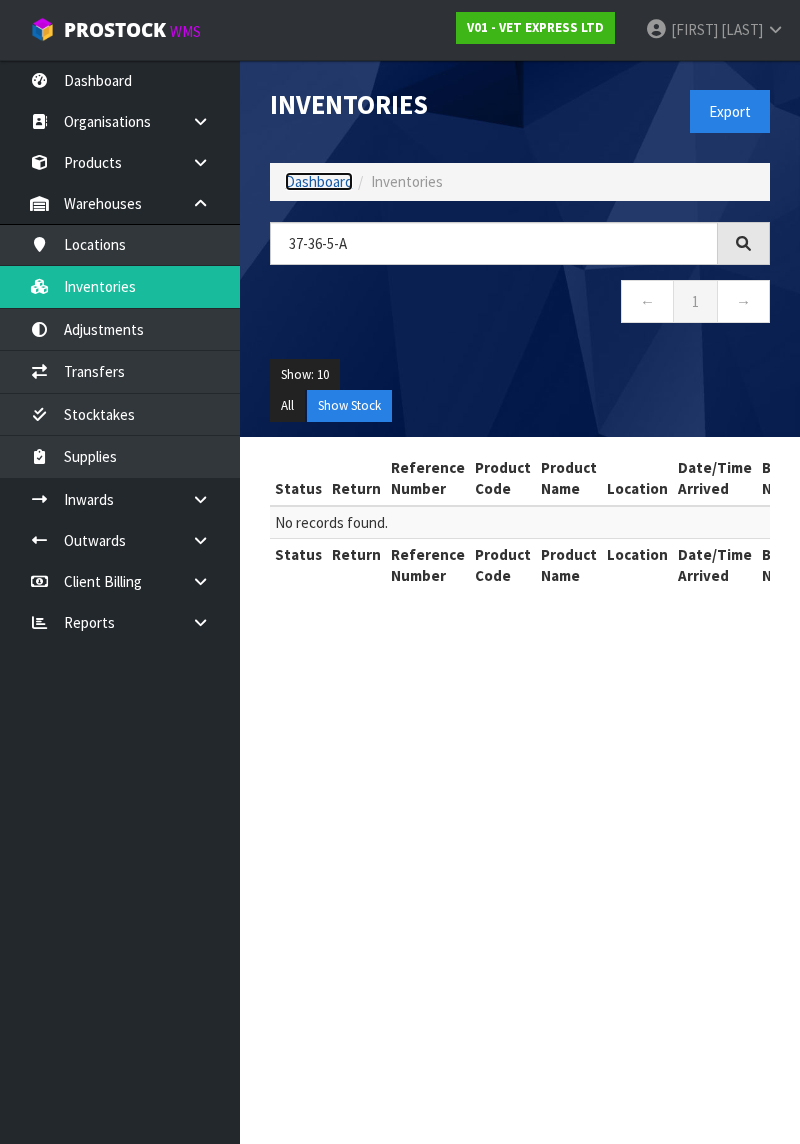 click on "Dashboard" at bounding box center (319, 181) 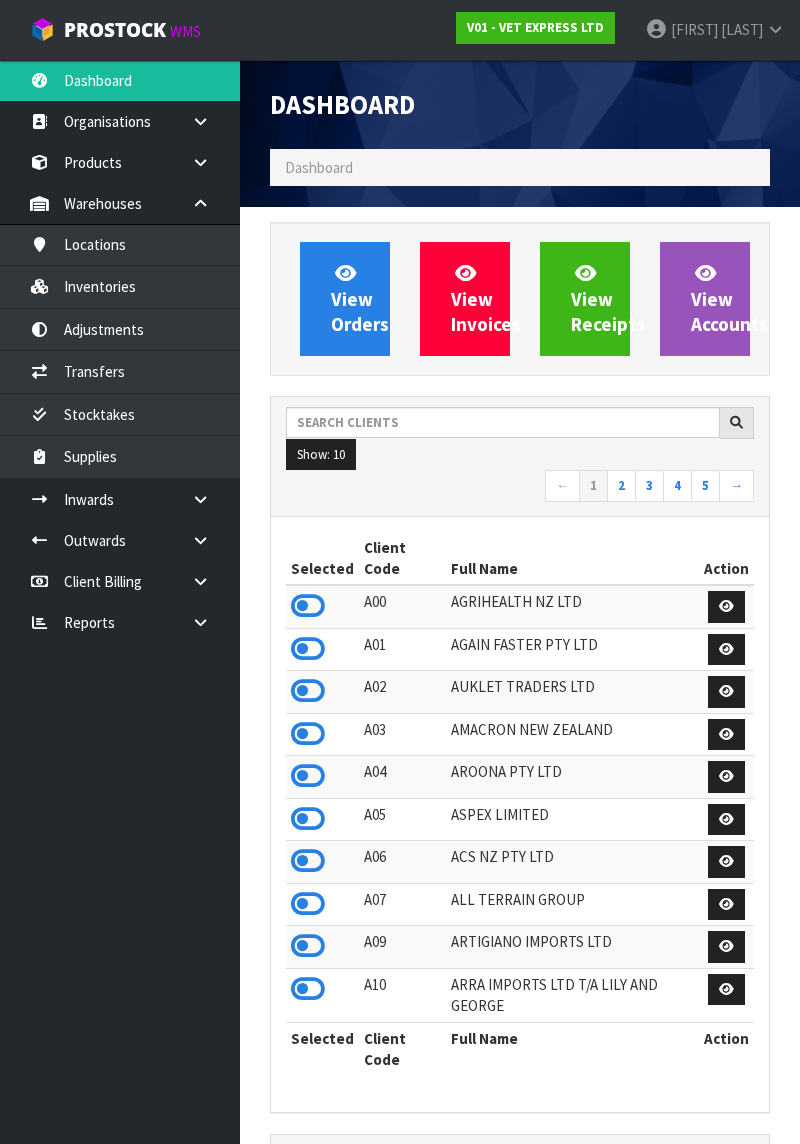 scroll, scrollTop: 998337, scrollLeft: 999470, axis: both 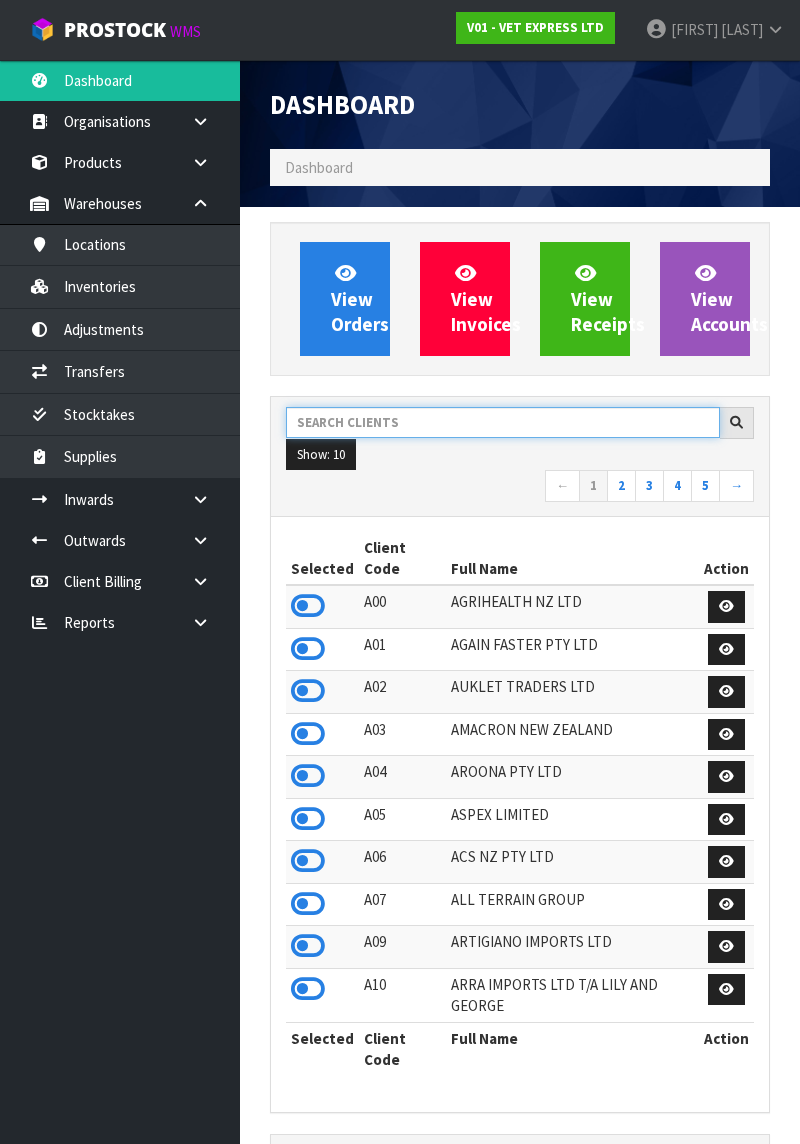 click at bounding box center [503, 422] 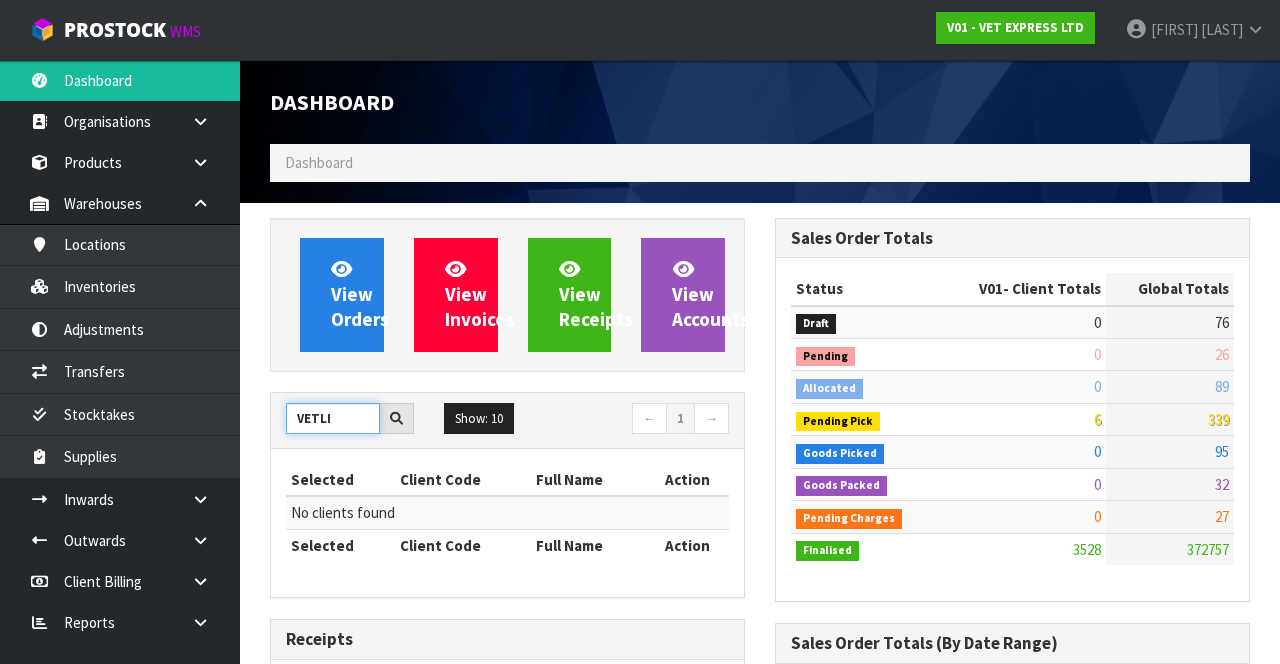 scroll, scrollTop: 1656, scrollLeft: 504, axis: both 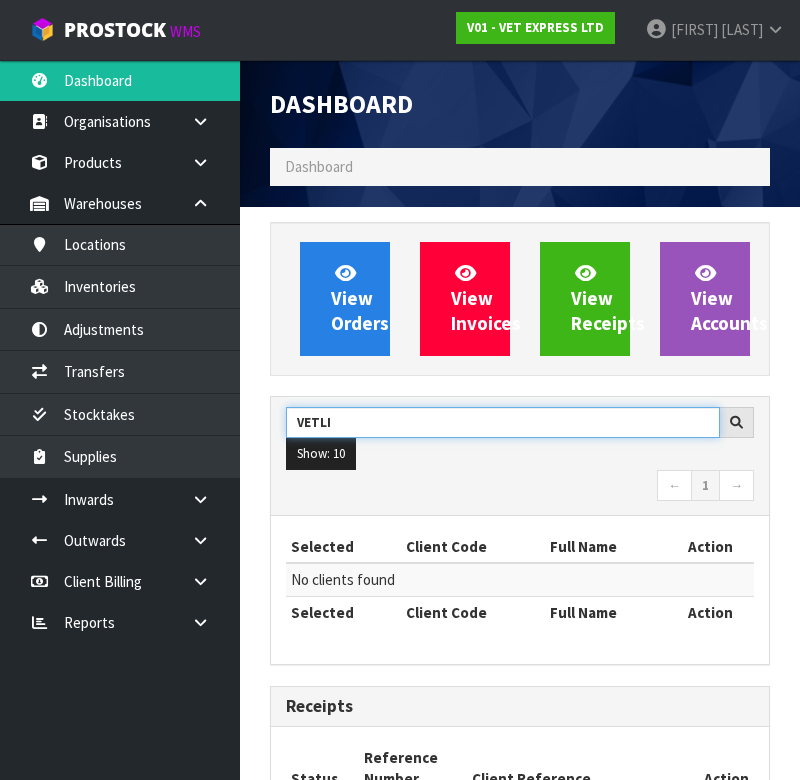 click on "VETLI" at bounding box center [503, 422] 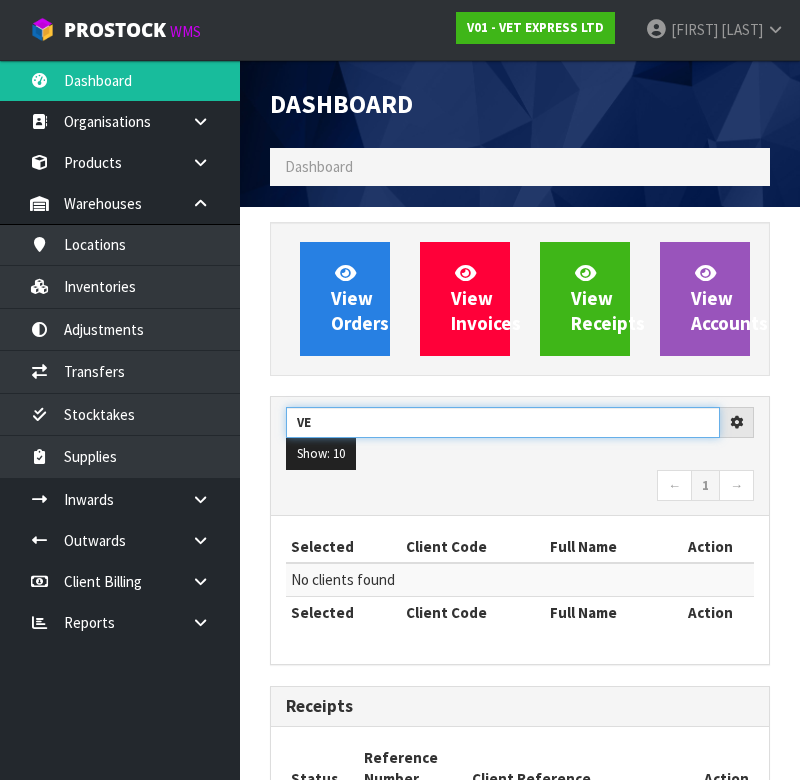 type on "V" 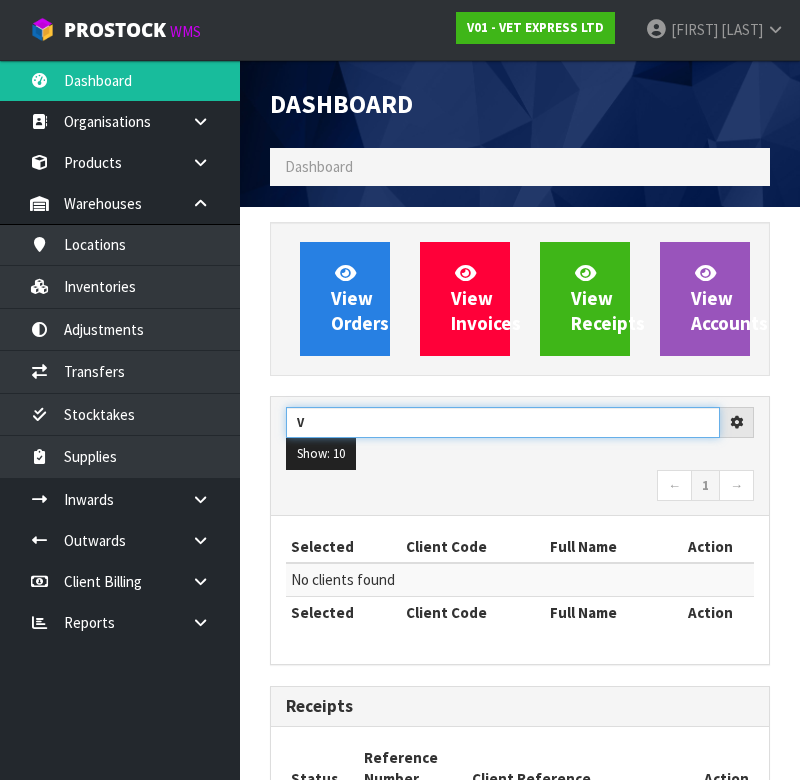 type 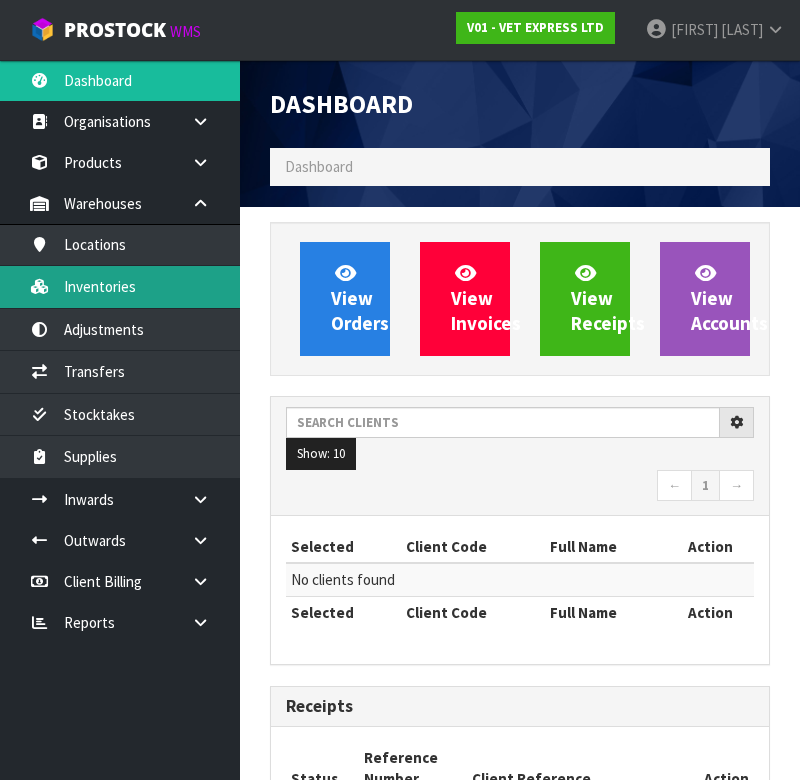 click on "Inventories" at bounding box center (120, 286) 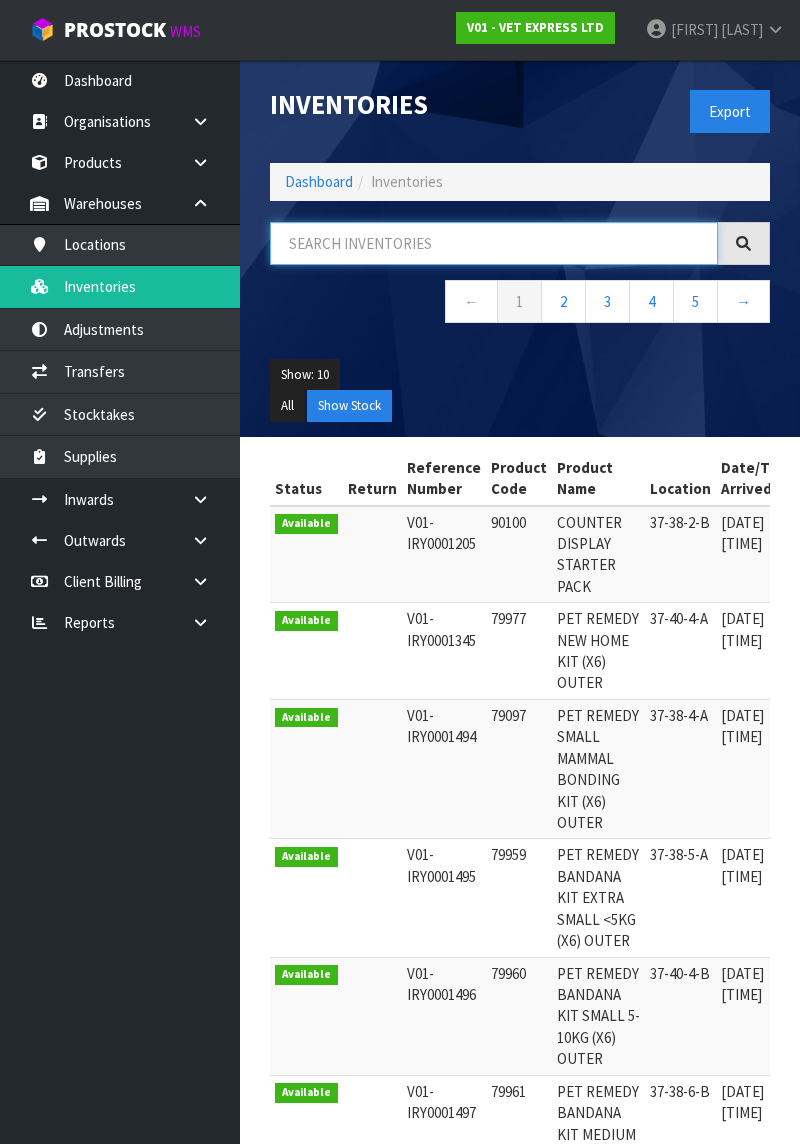 click at bounding box center (494, 243) 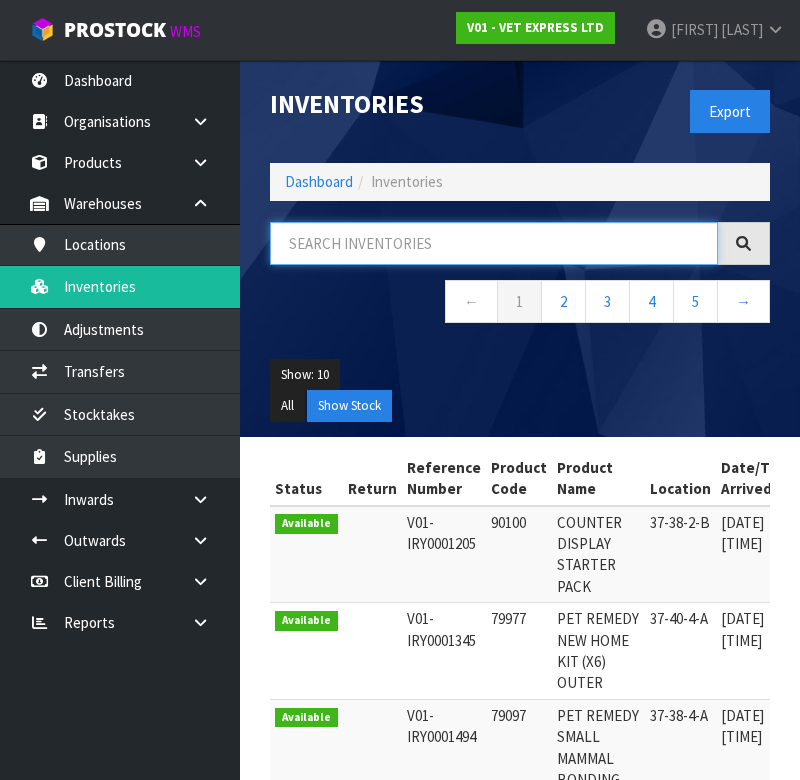 click at bounding box center (494, 243) 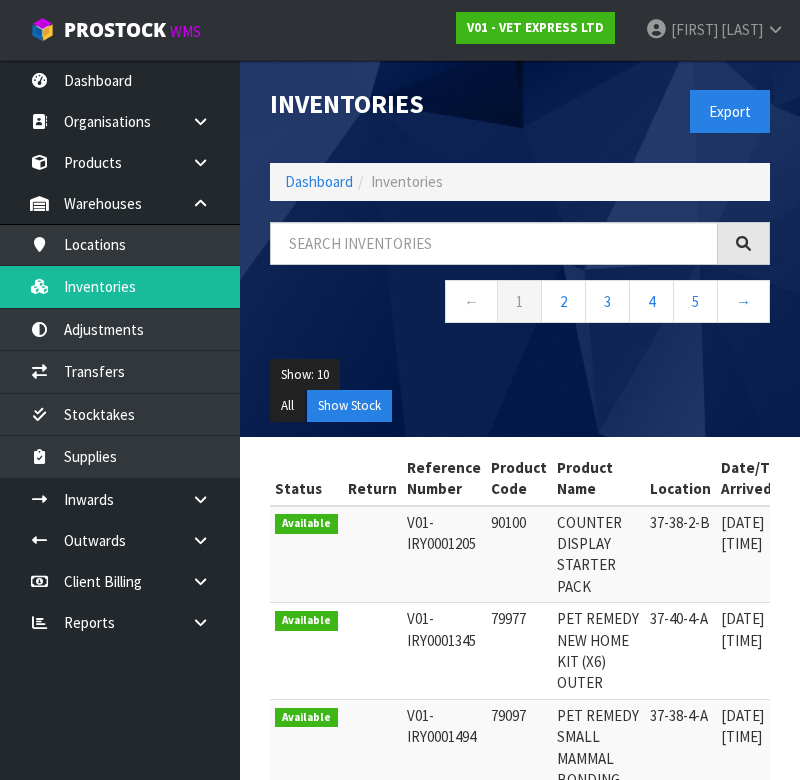 click at bounding box center [200, 499] 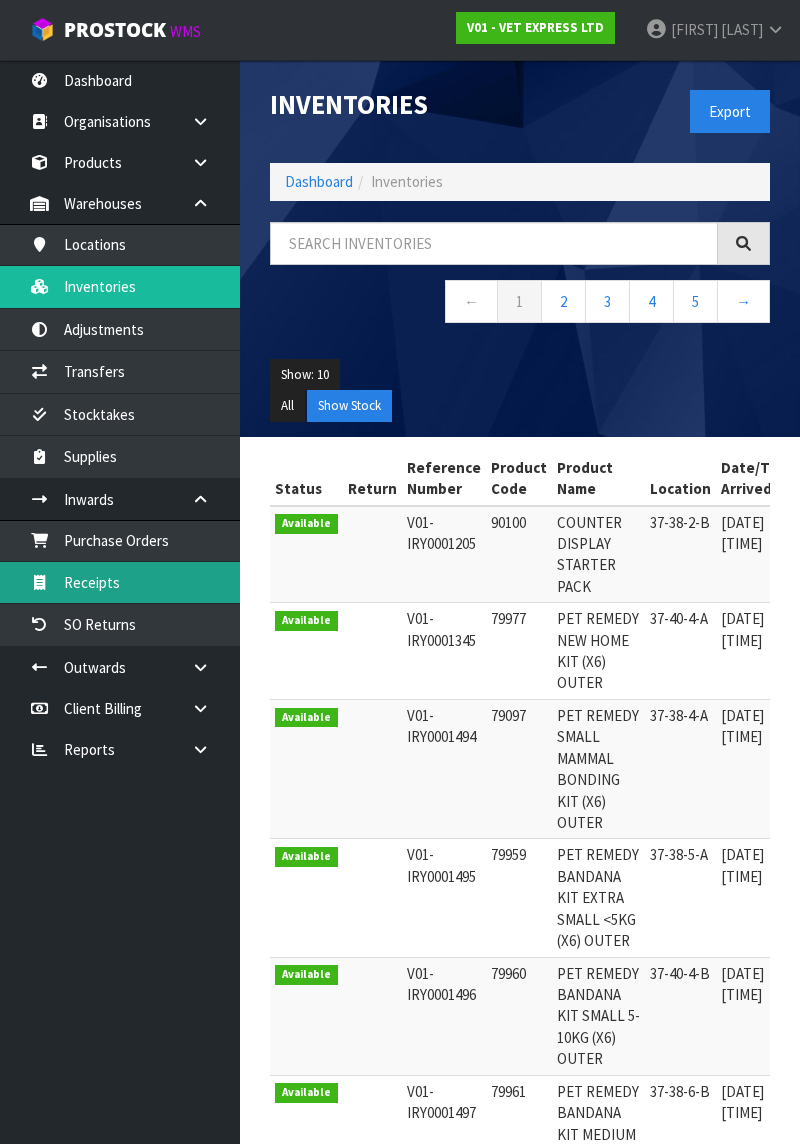 click on "Receipts" at bounding box center [120, 582] 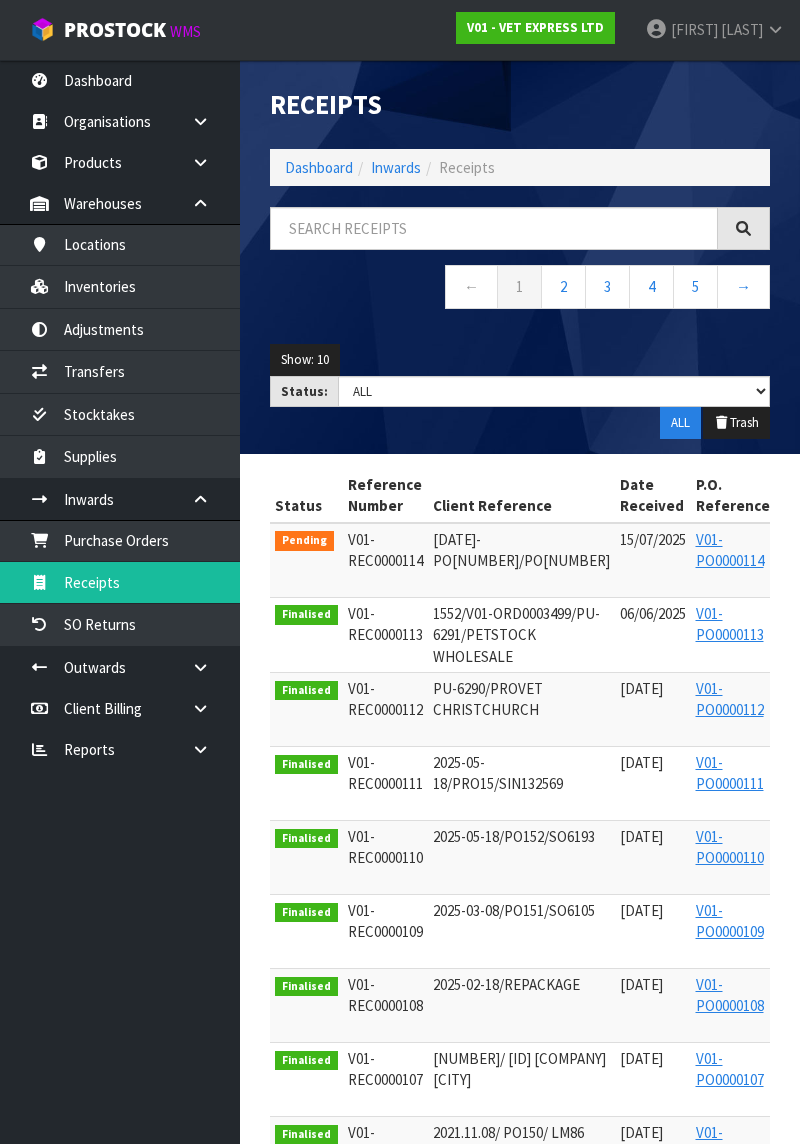 click at bounding box center [208, 499] 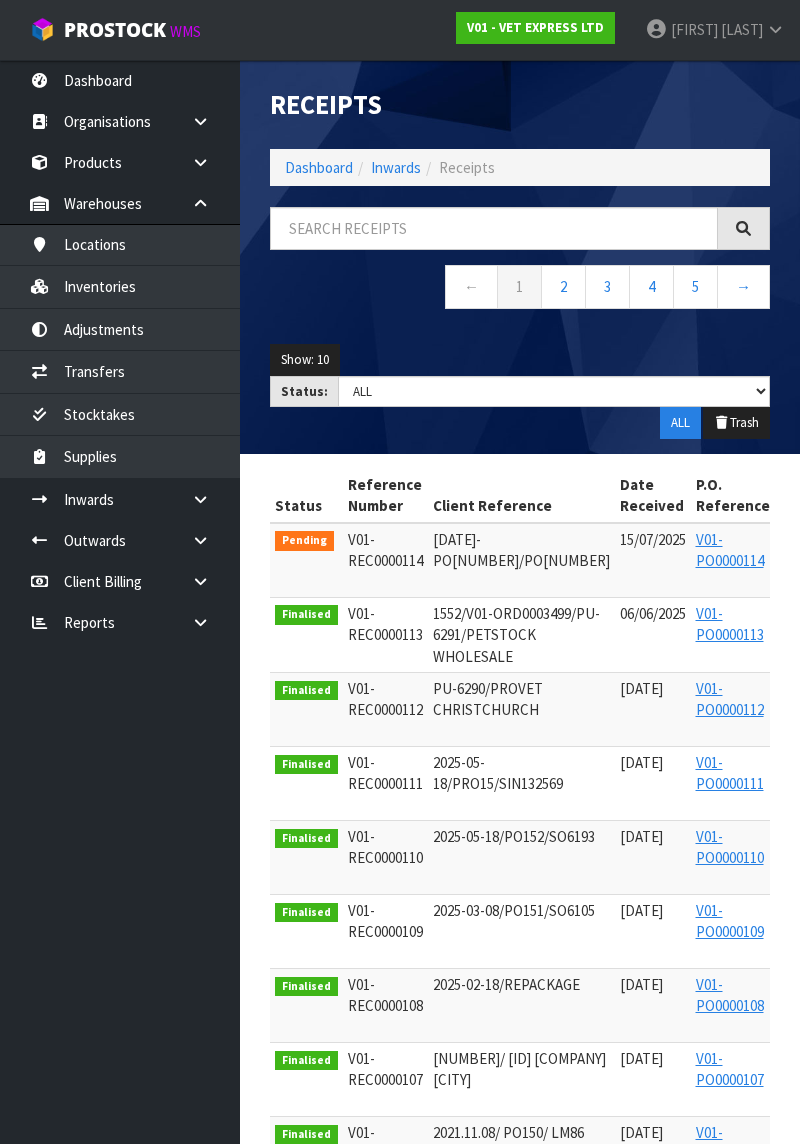 click at bounding box center (208, 203) 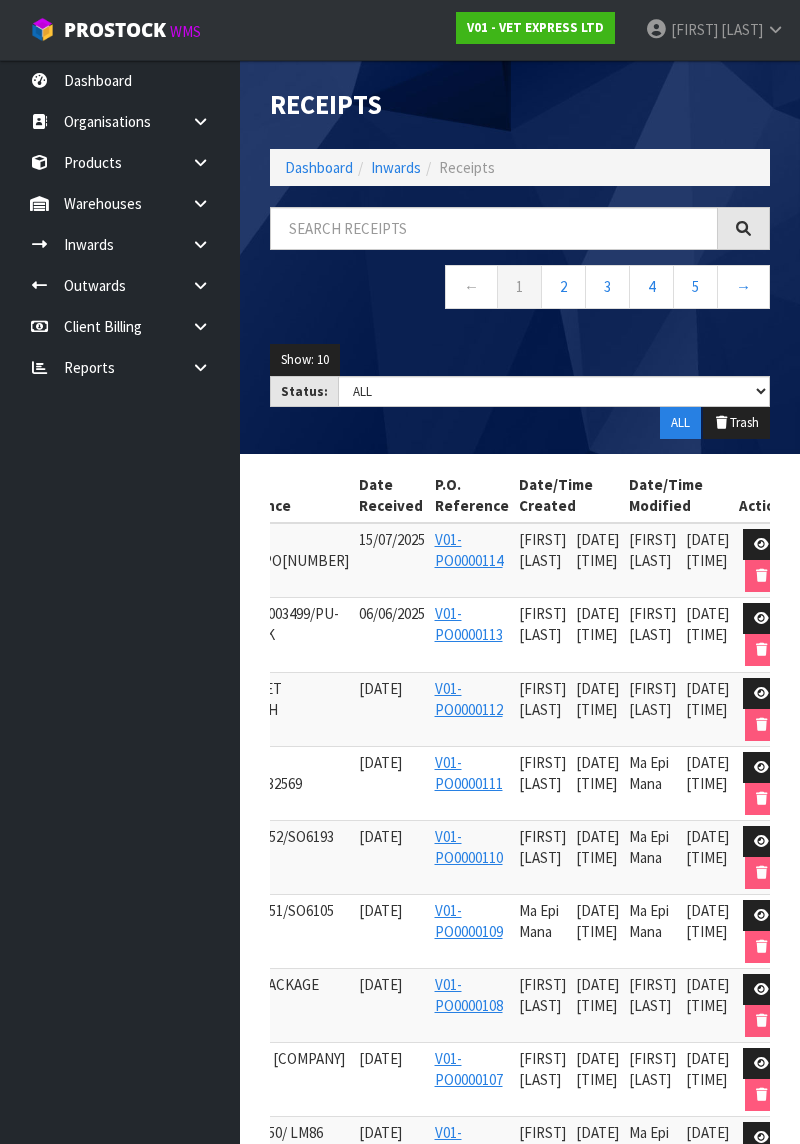 scroll, scrollTop: 0, scrollLeft: 323, axis: horizontal 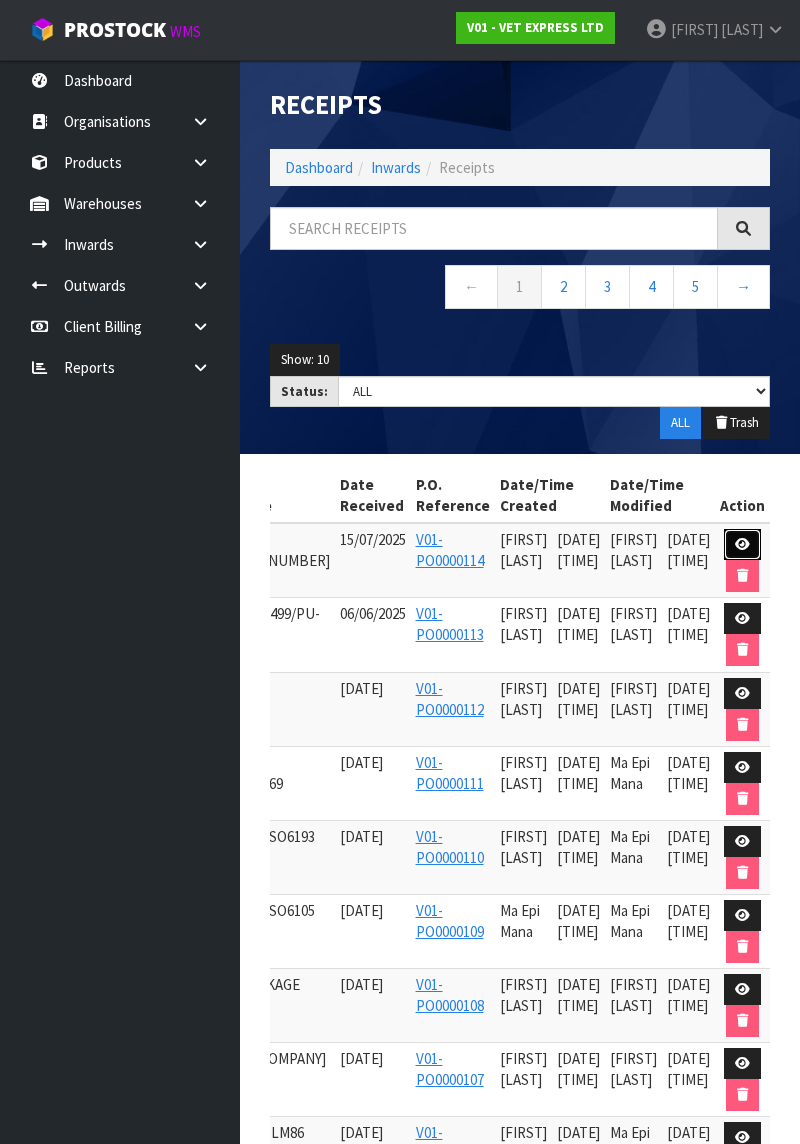 click at bounding box center [742, 545] 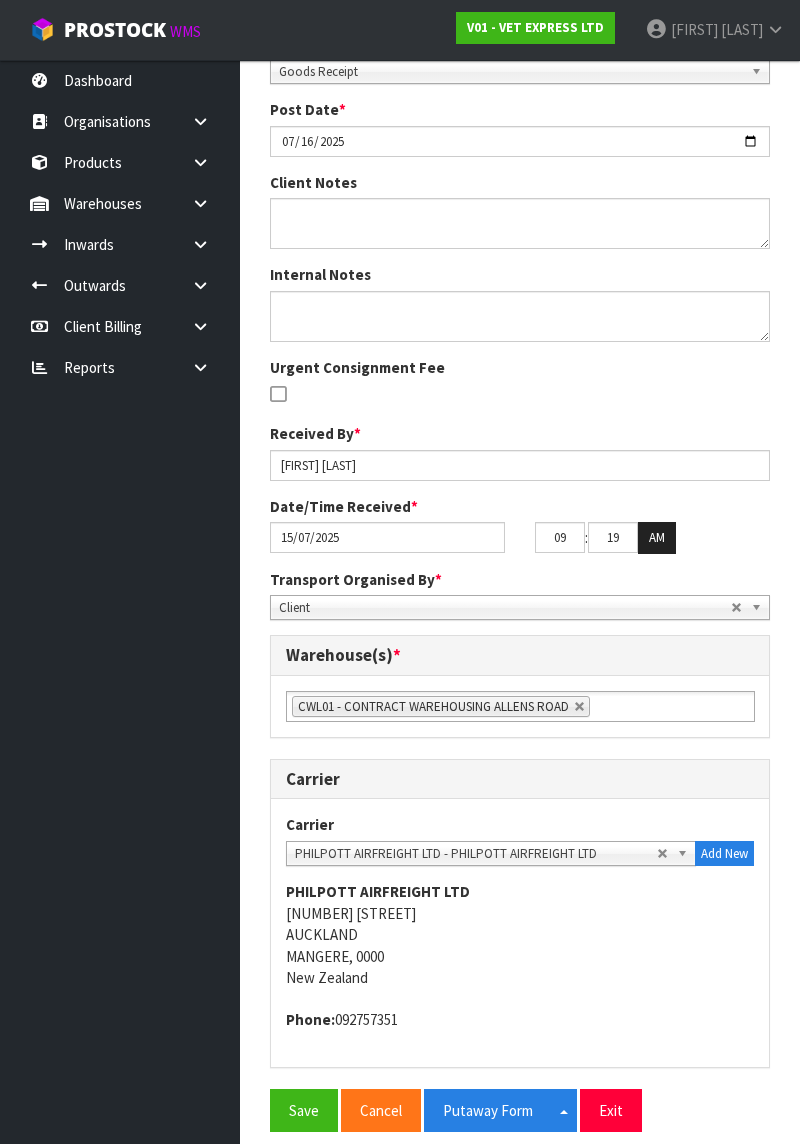 scroll, scrollTop: 556, scrollLeft: 0, axis: vertical 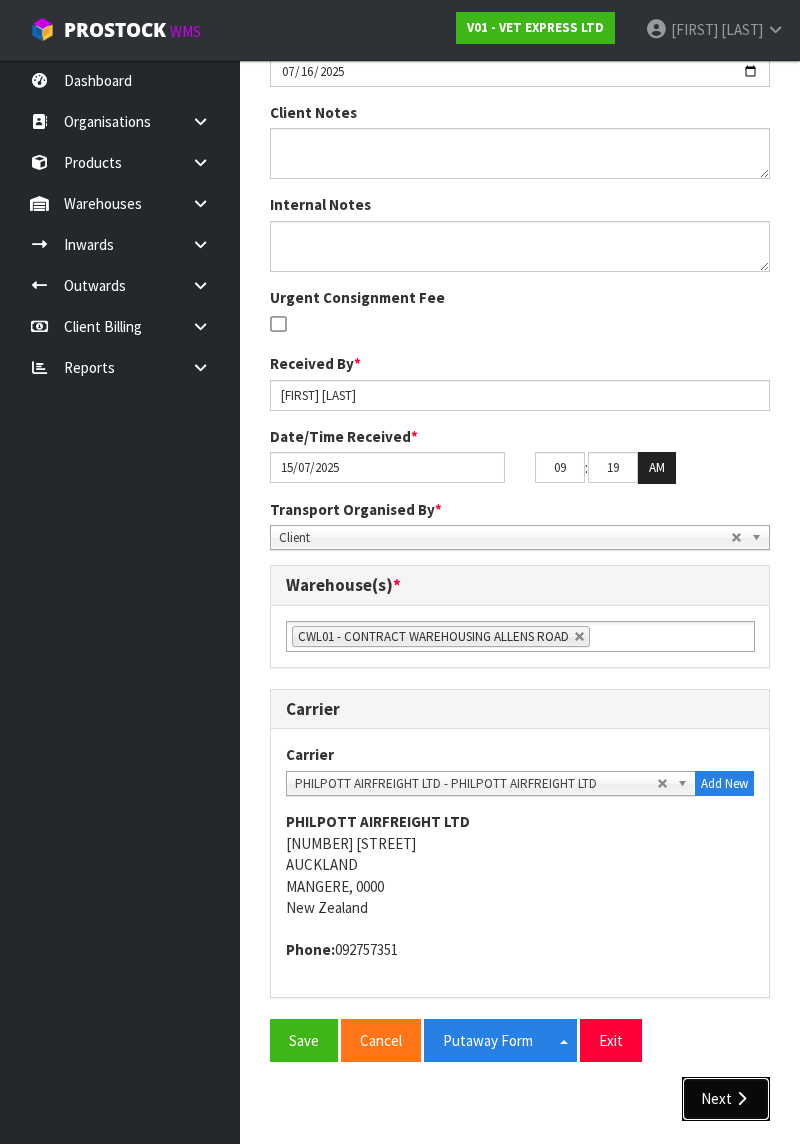 click on "Next" at bounding box center (726, 1098) 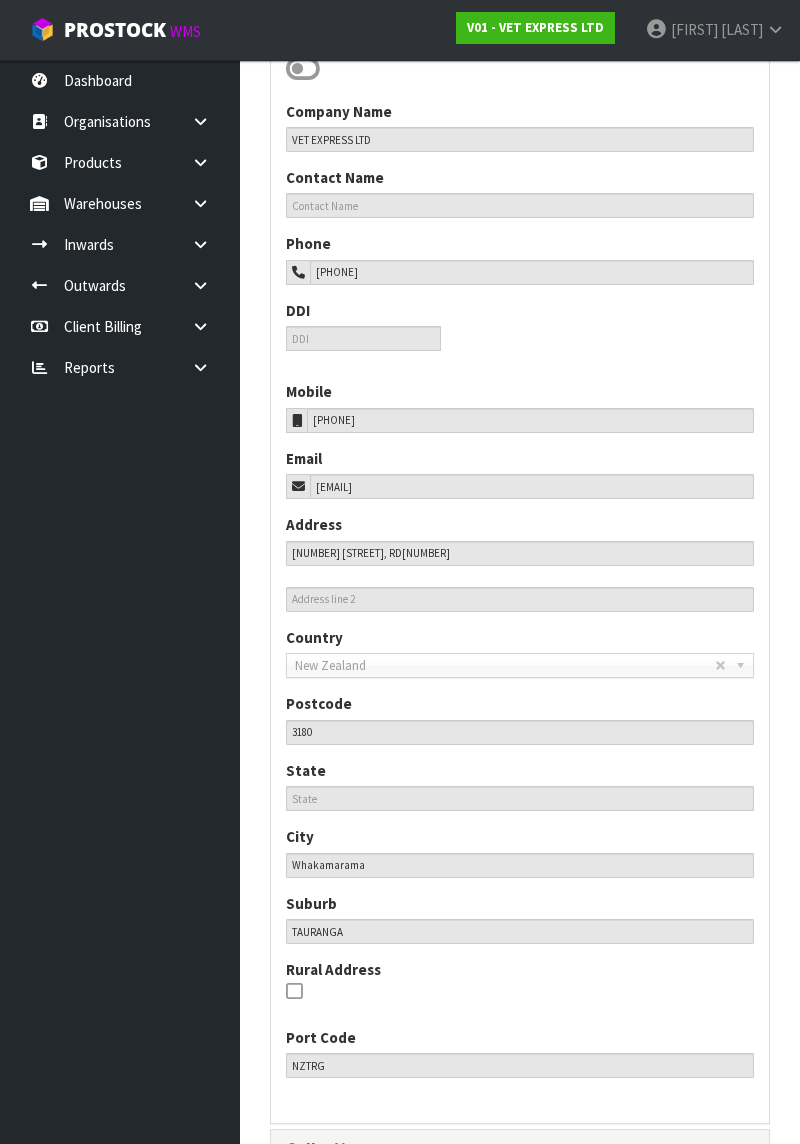 scroll, scrollTop: 676, scrollLeft: 0, axis: vertical 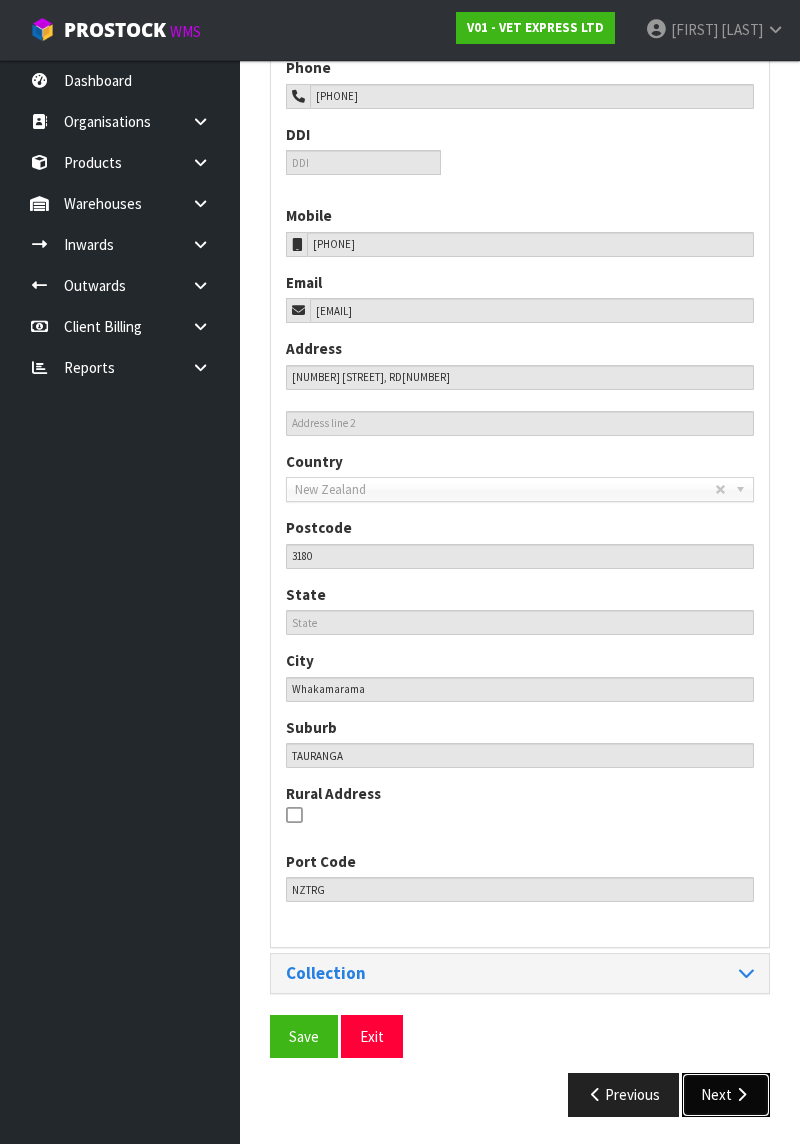 click at bounding box center (741, 1094) 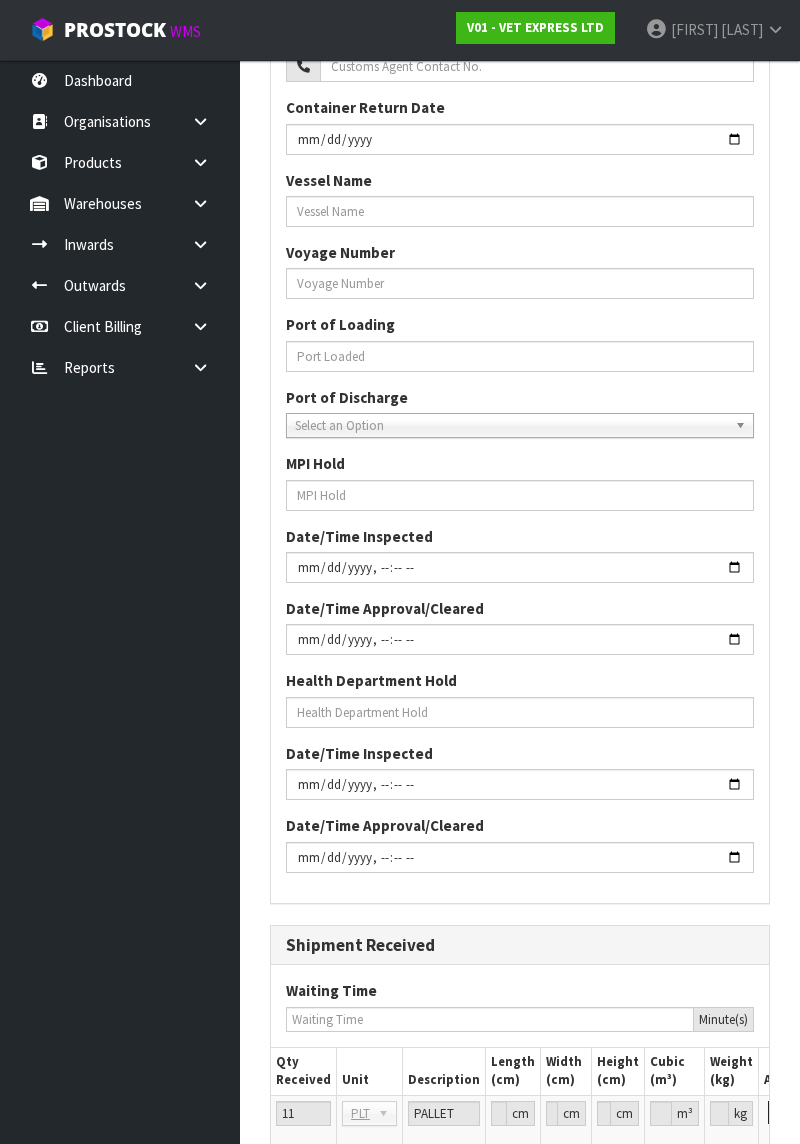 scroll, scrollTop: 1554, scrollLeft: 0, axis: vertical 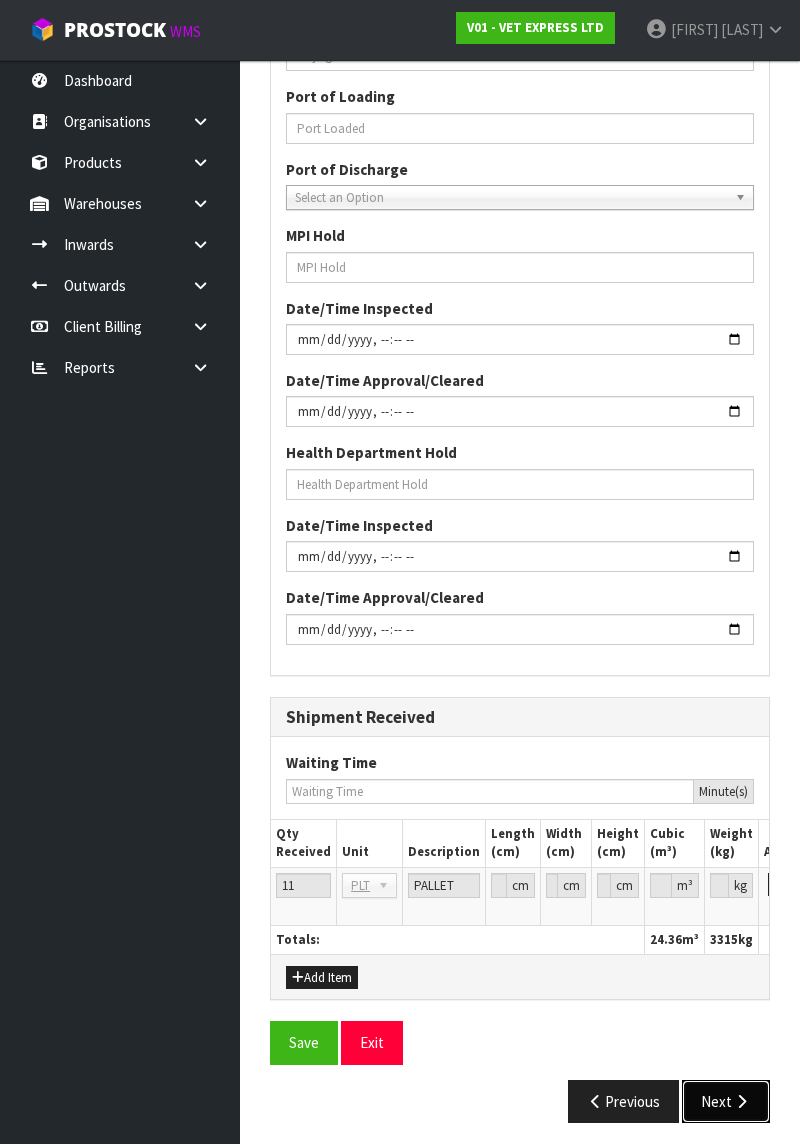 click at bounding box center [741, 1101] 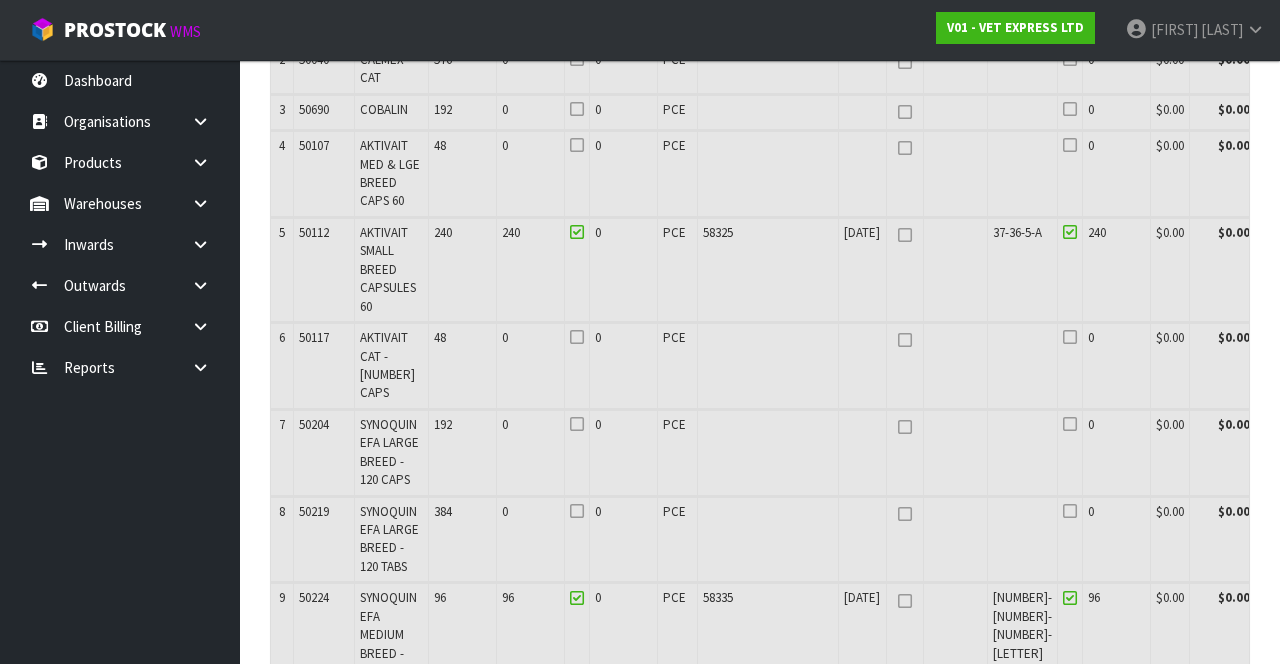 scroll, scrollTop: 397, scrollLeft: 0, axis: vertical 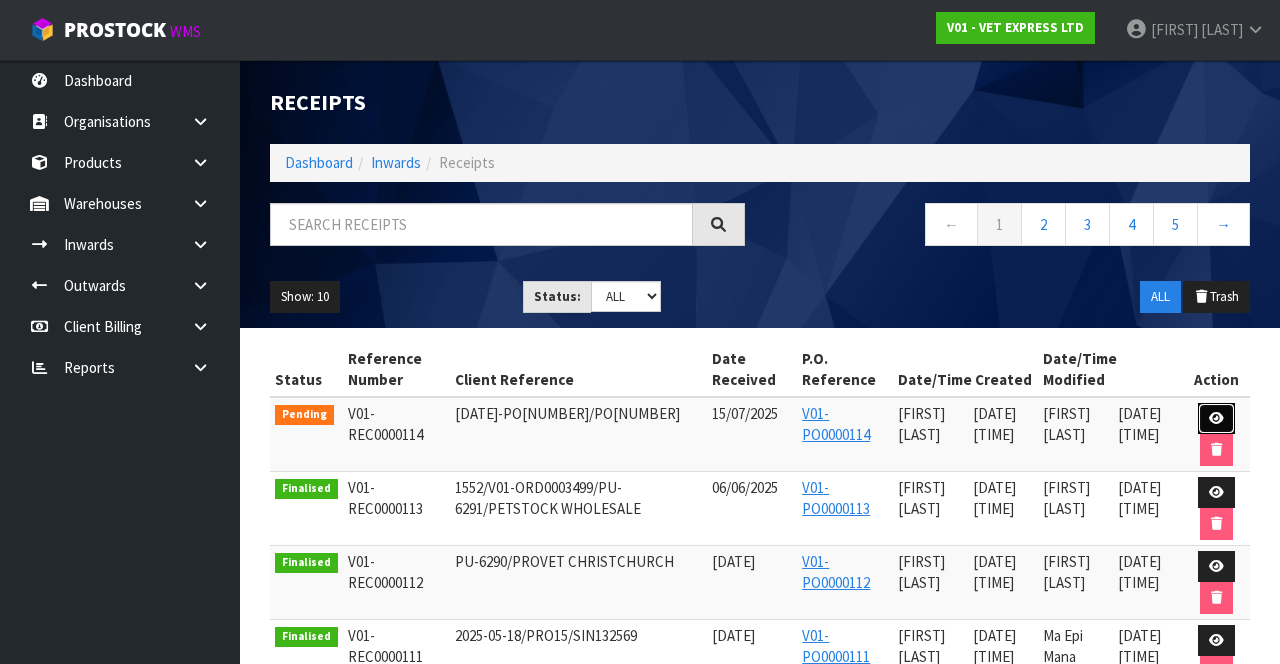 click at bounding box center [1216, 418] 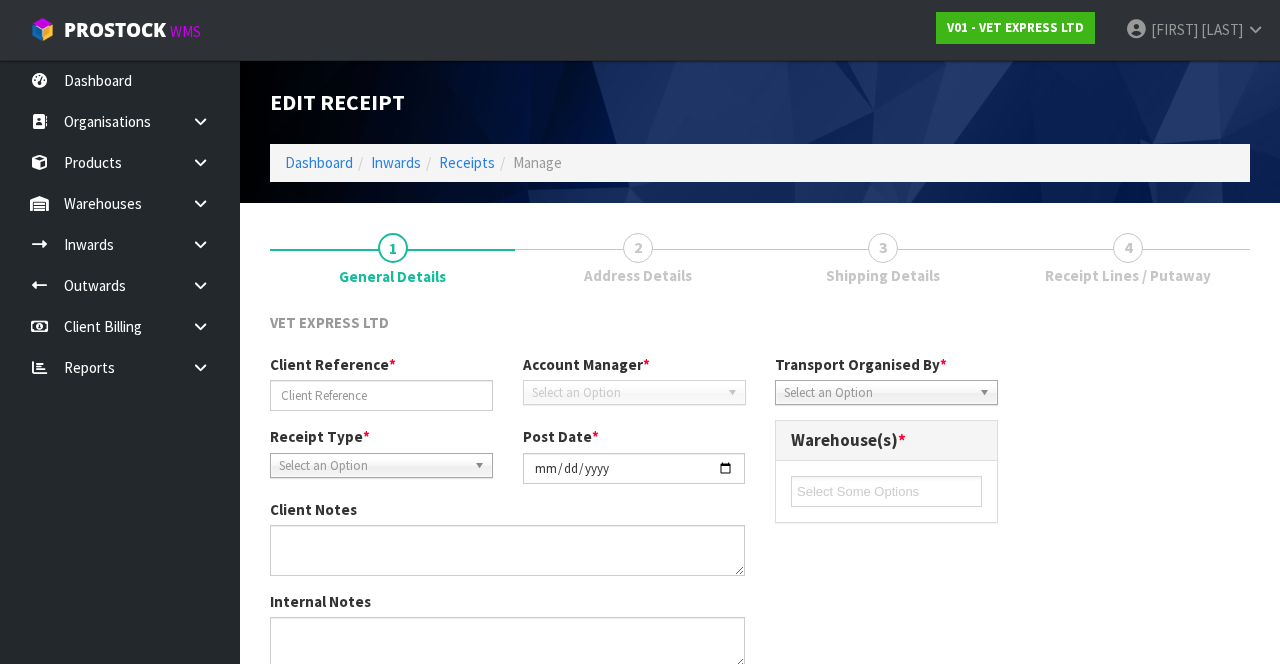 type on "[DATE]-PO[NUMBER]/PO[NUMBER]" 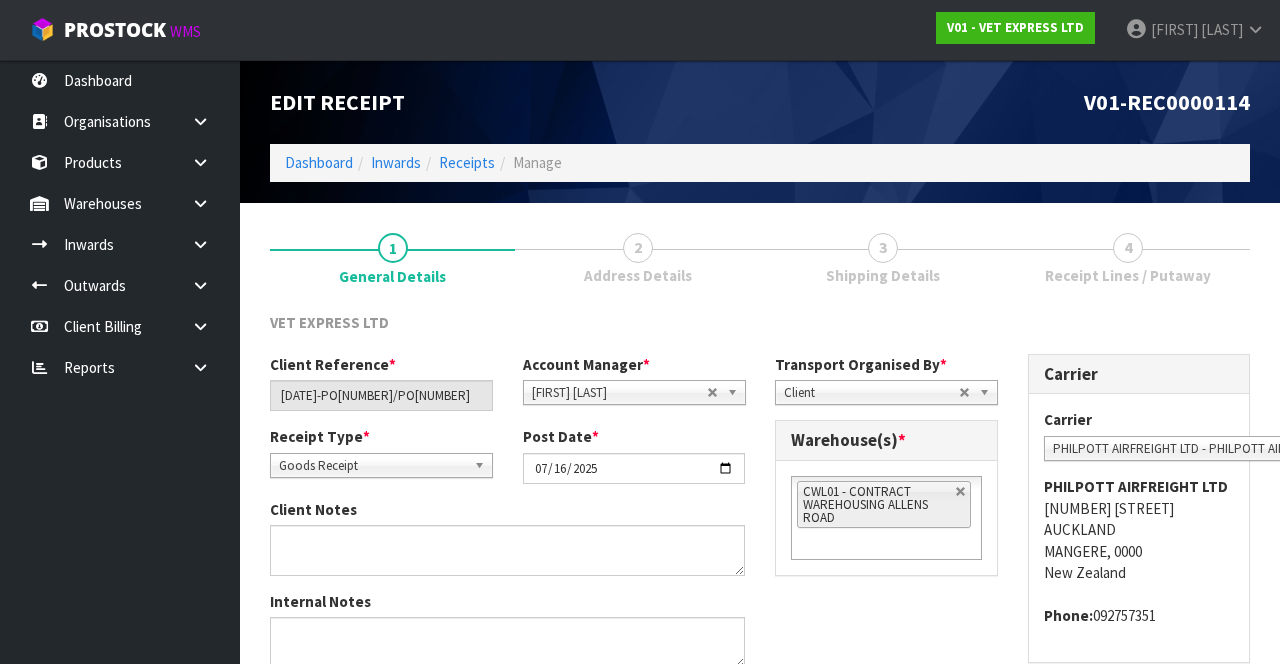 click on "4" at bounding box center (1128, 248) 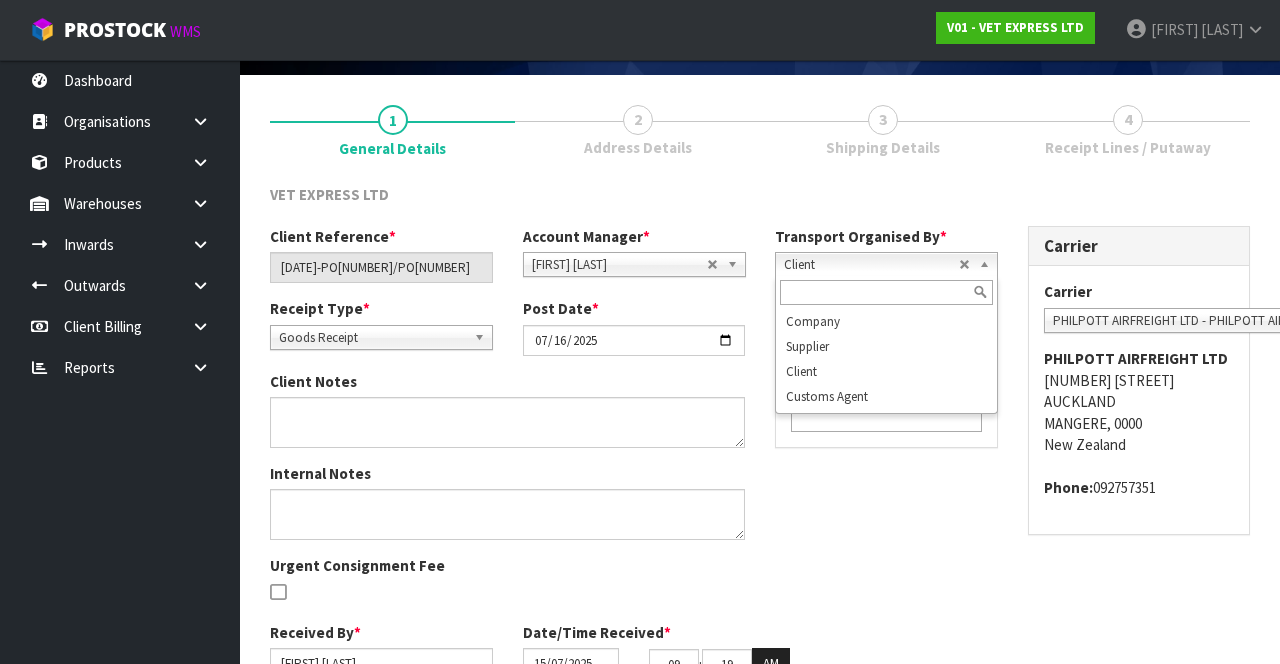 scroll, scrollTop: 0, scrollLeft: 0, axis: both 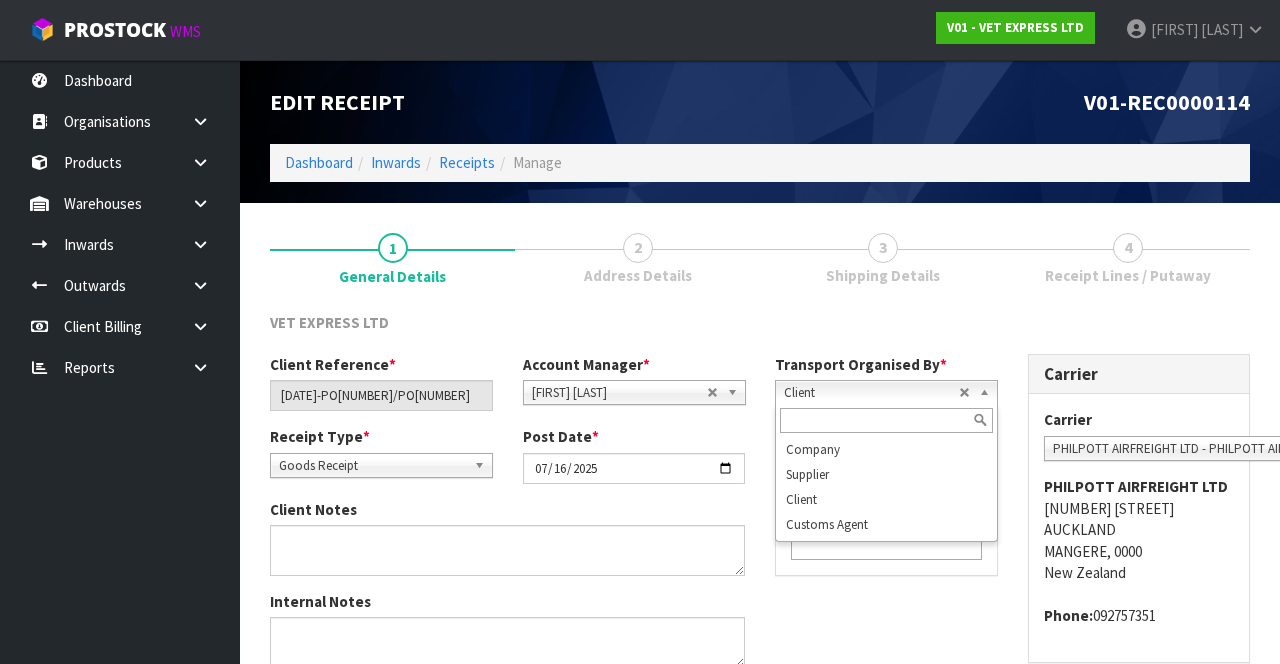 click on "2" at bounding box center [638, 248] 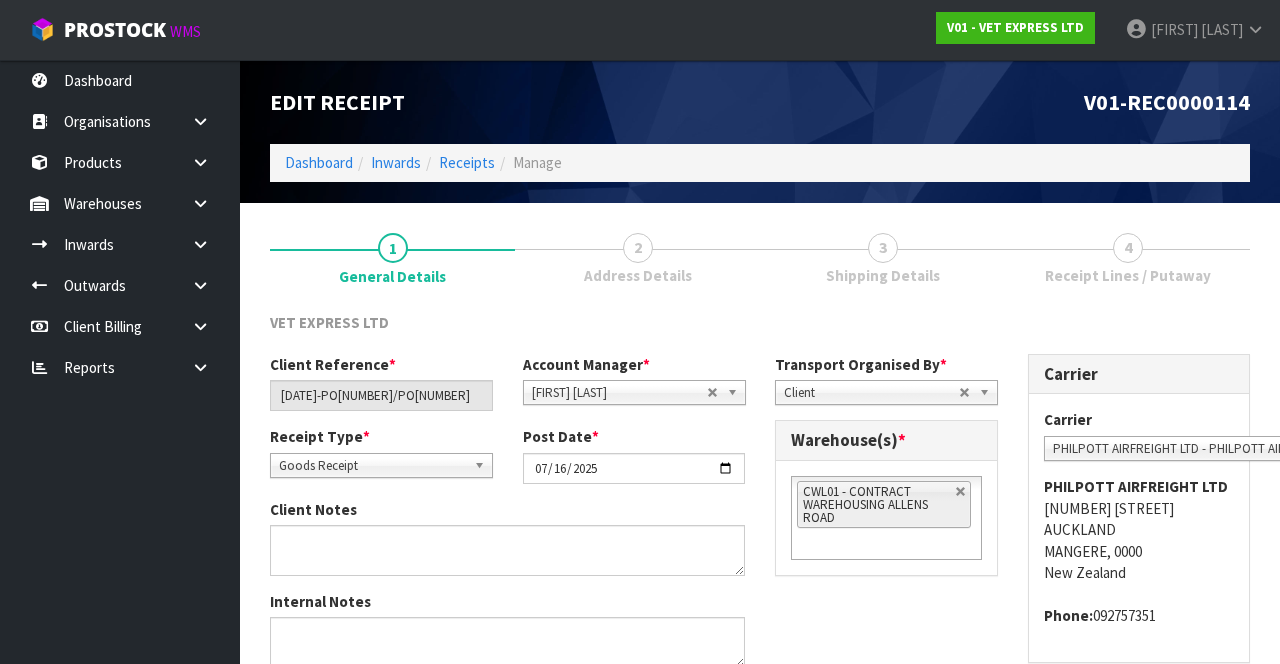 click on "2" at bounding box center [638, 248] 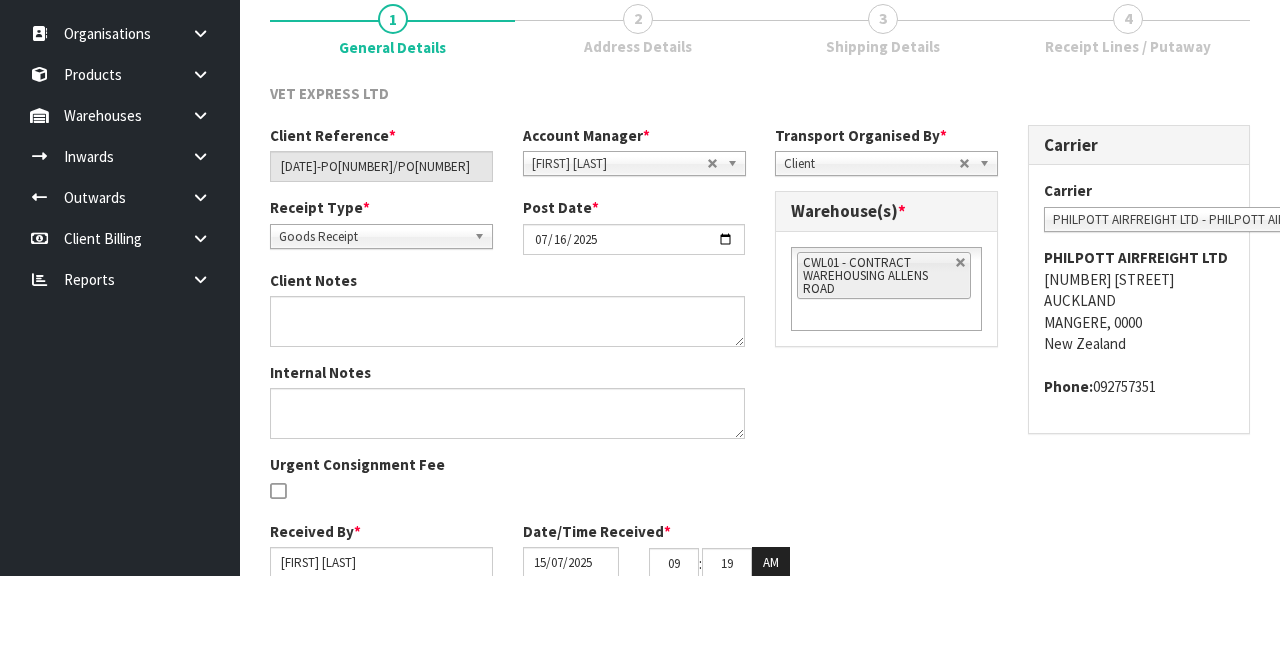 click on "Next" at bounding box center (1206, 703) 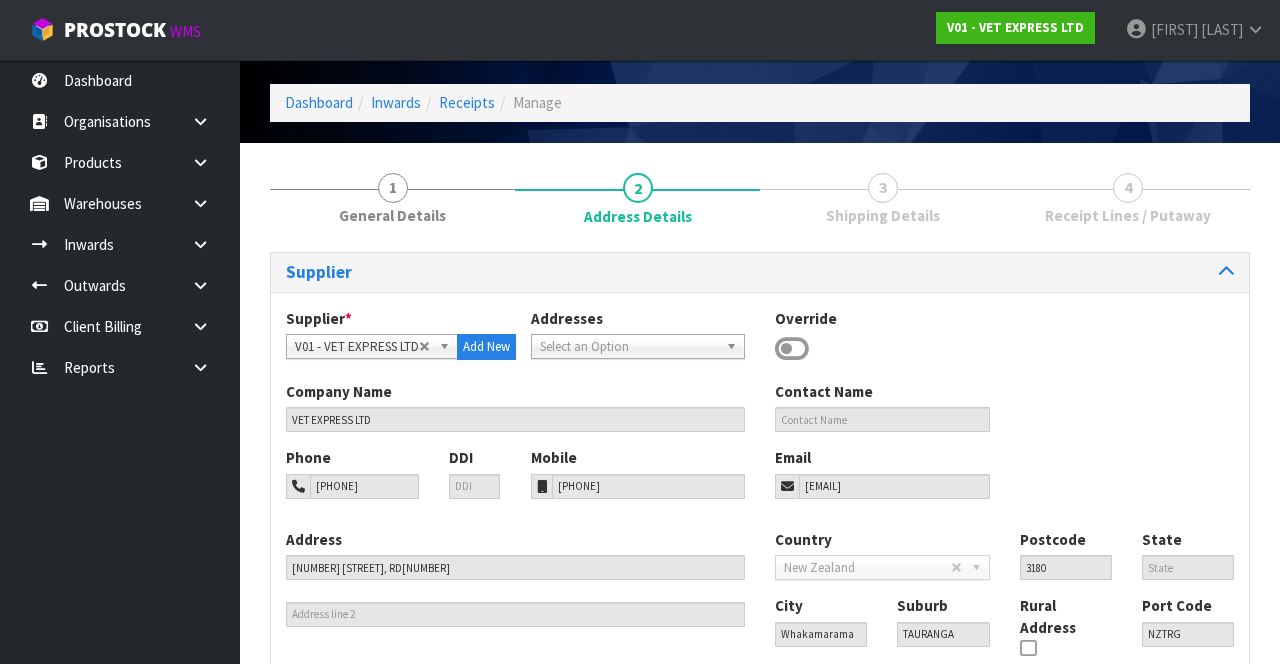 scroll, scrollTop: 228, scrollLeft: 0, axis: vertical 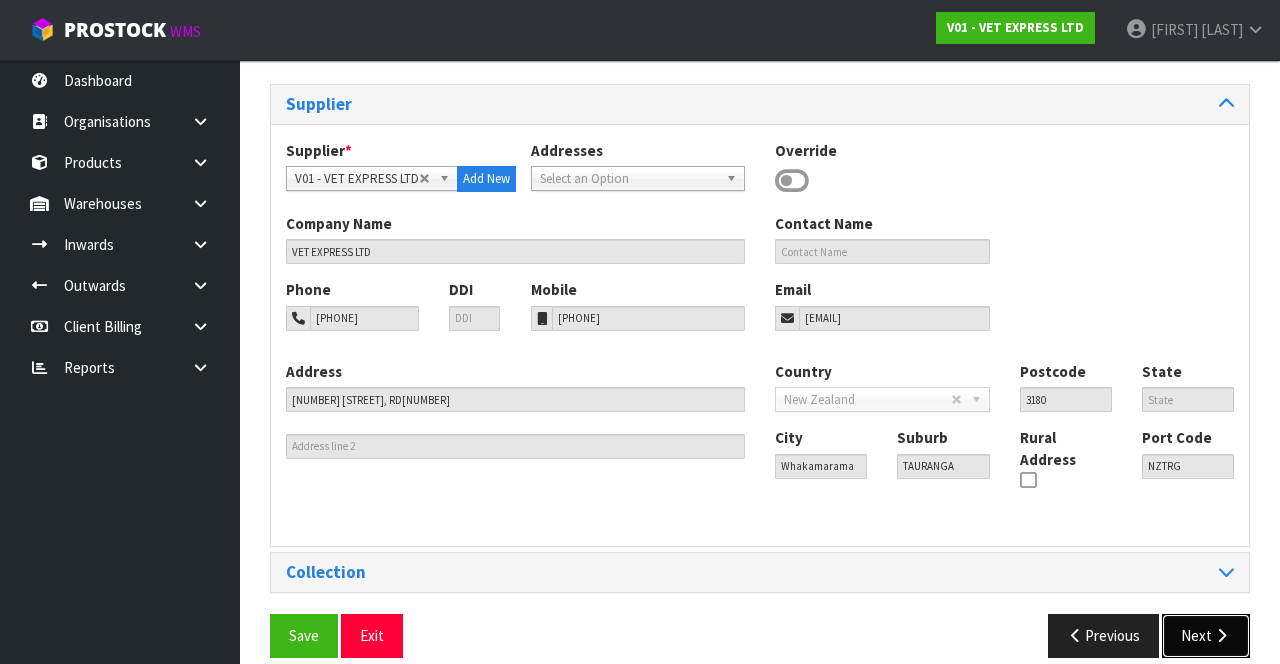 click on "Next" at bounding box center (1206, 635) 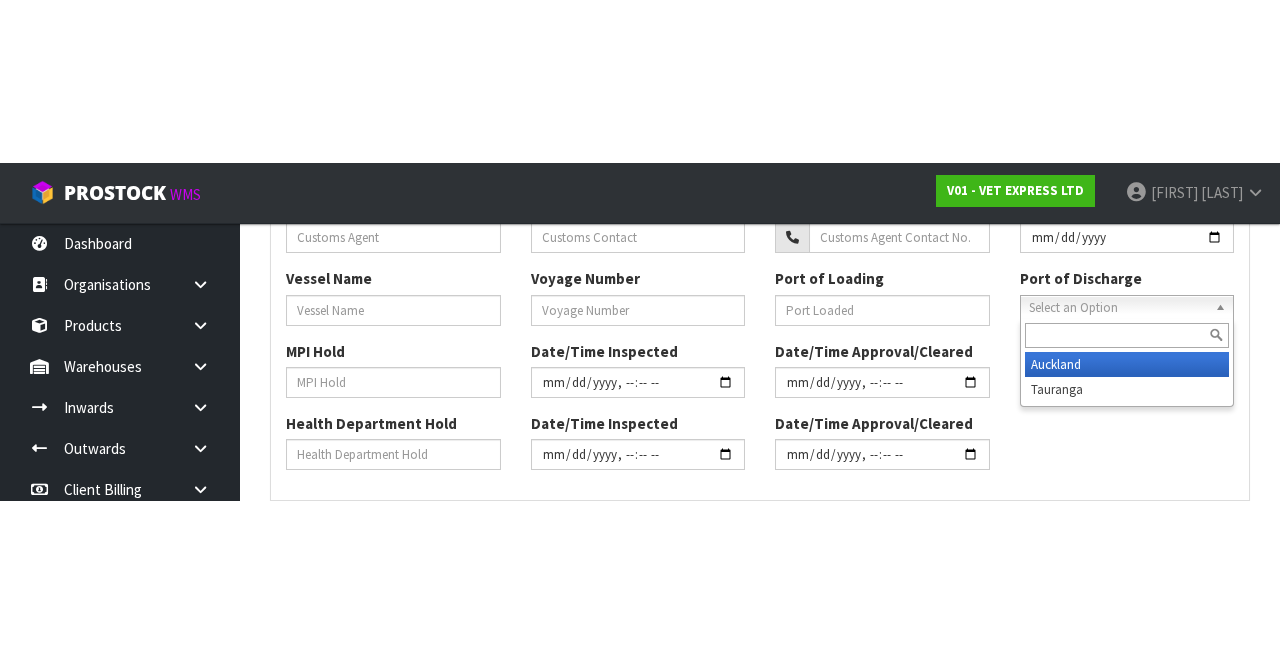 scroll, scrollTop: 646, scrollLeft: 0, axis: vertical 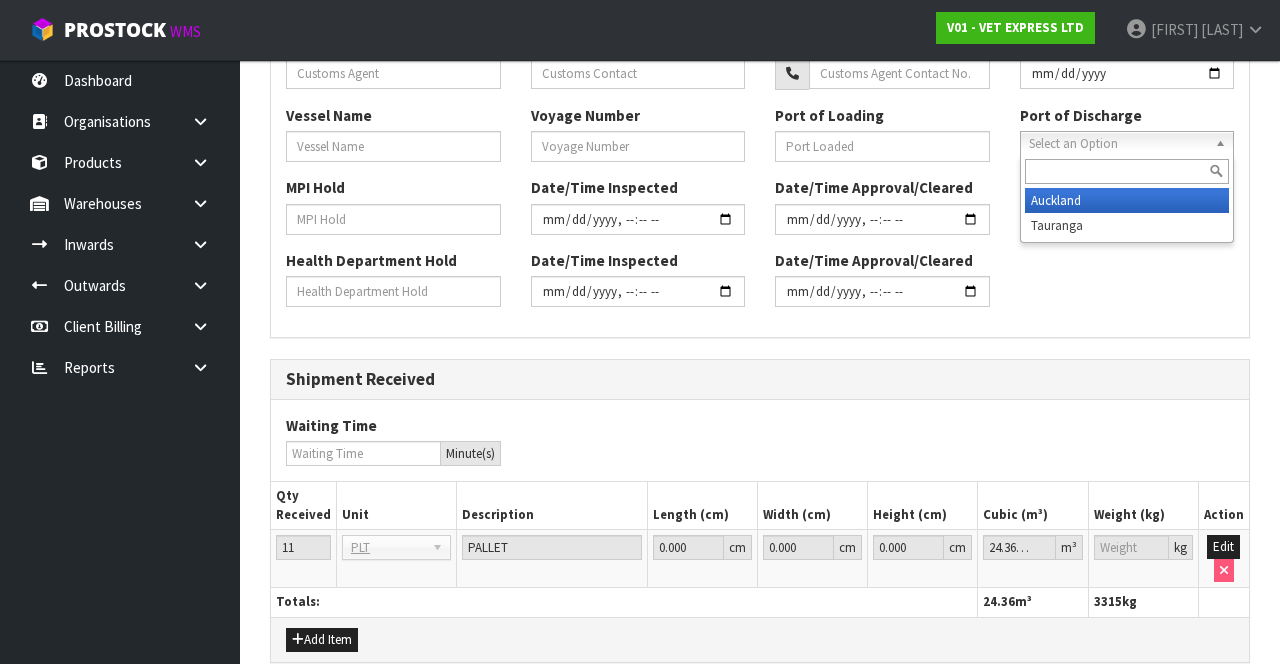 click on "Shipment Received" at bounding box center [760, 379] 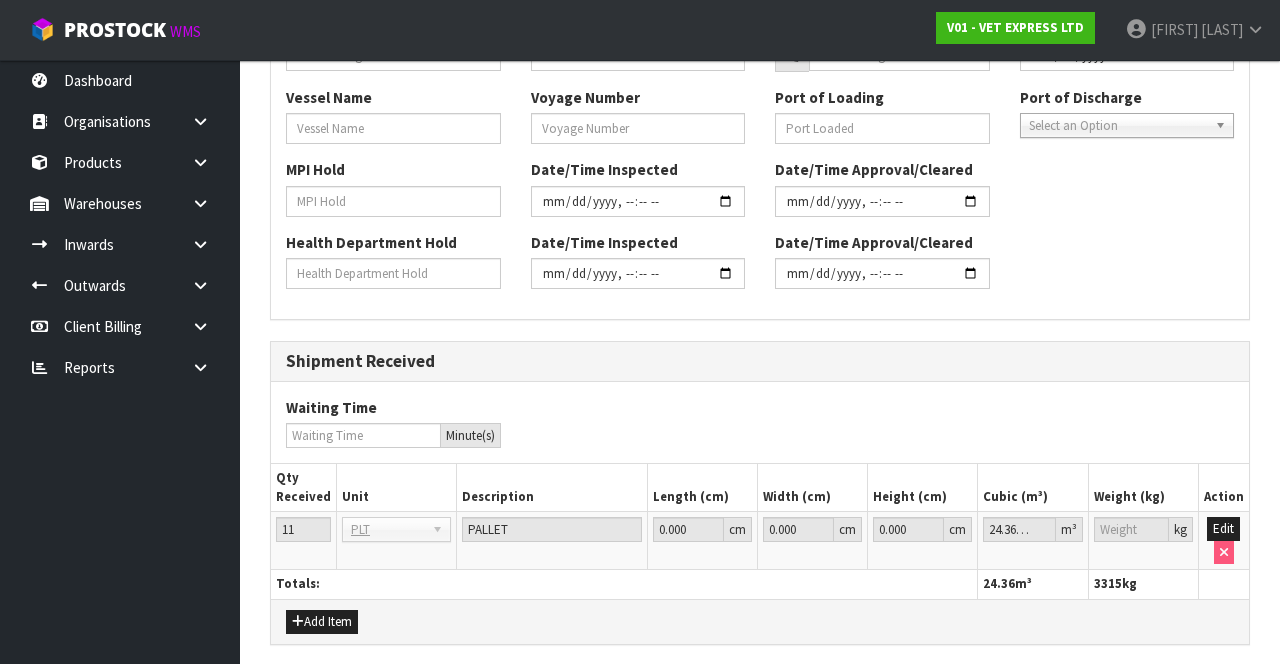 scroll, scrollTop: 731, scrollLeft: 0, axis: vertical 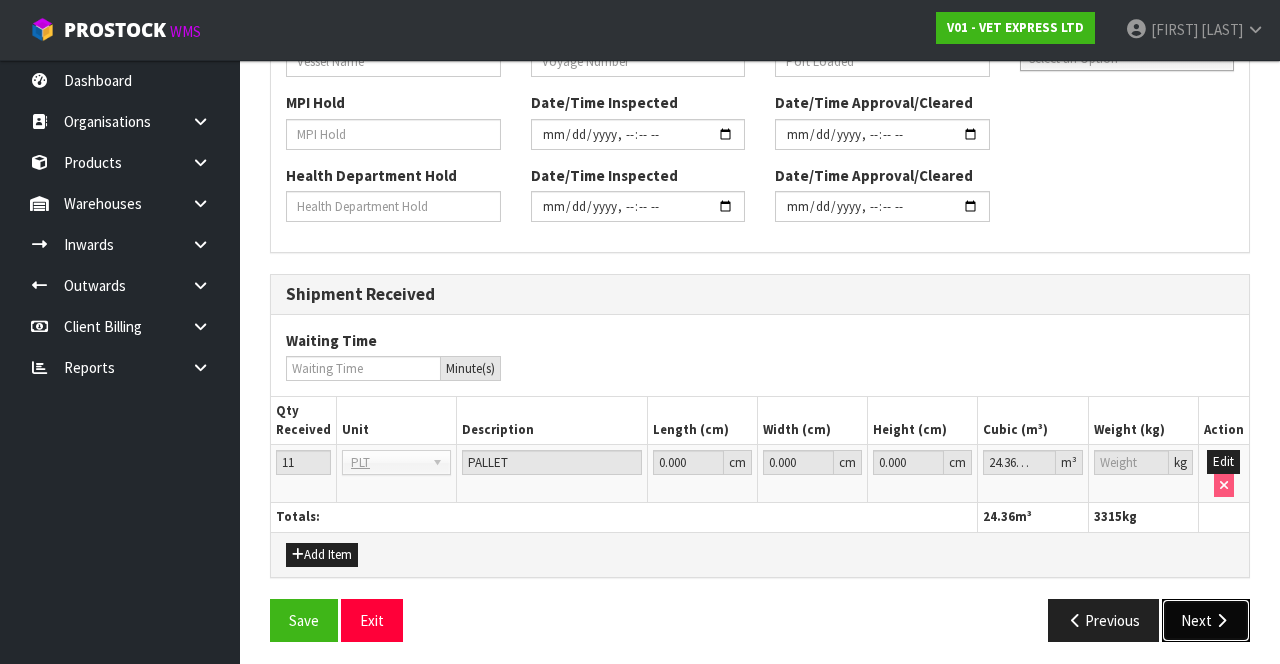 click on "Next" at bounding box center [1206, 620] 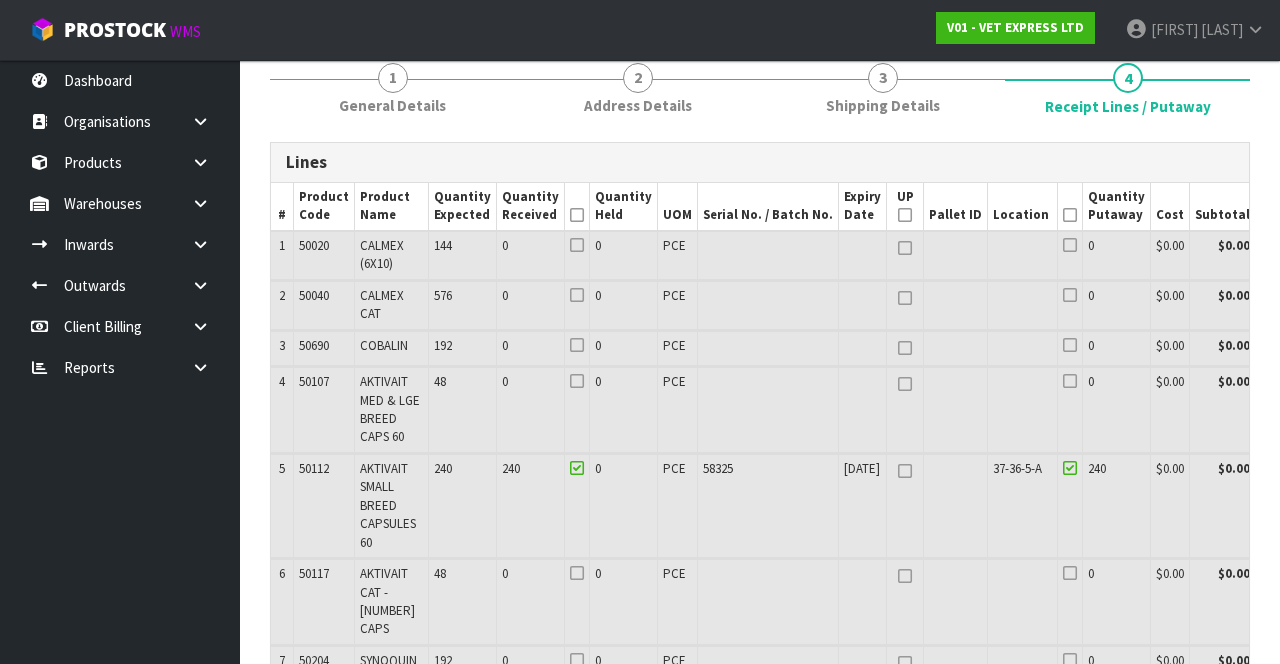 scroll, scrollTop: 0, scrollLeft: 0, axis: both 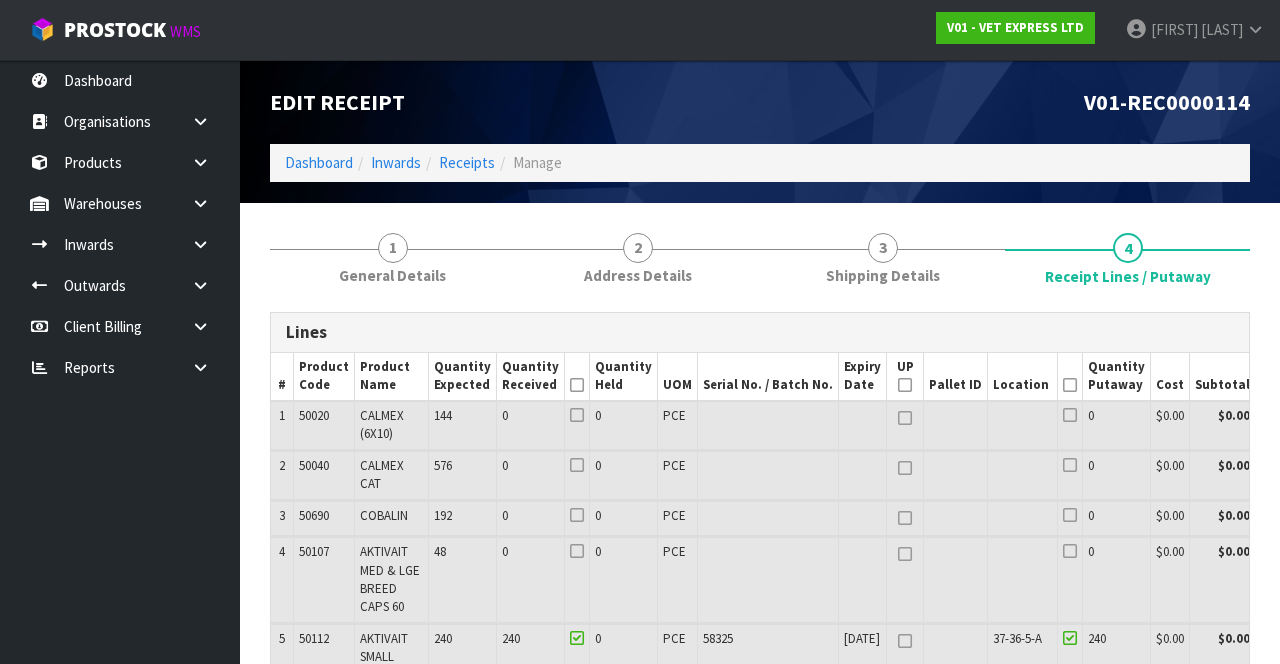click on "Shipping Details" at bounding box center (883, 275) 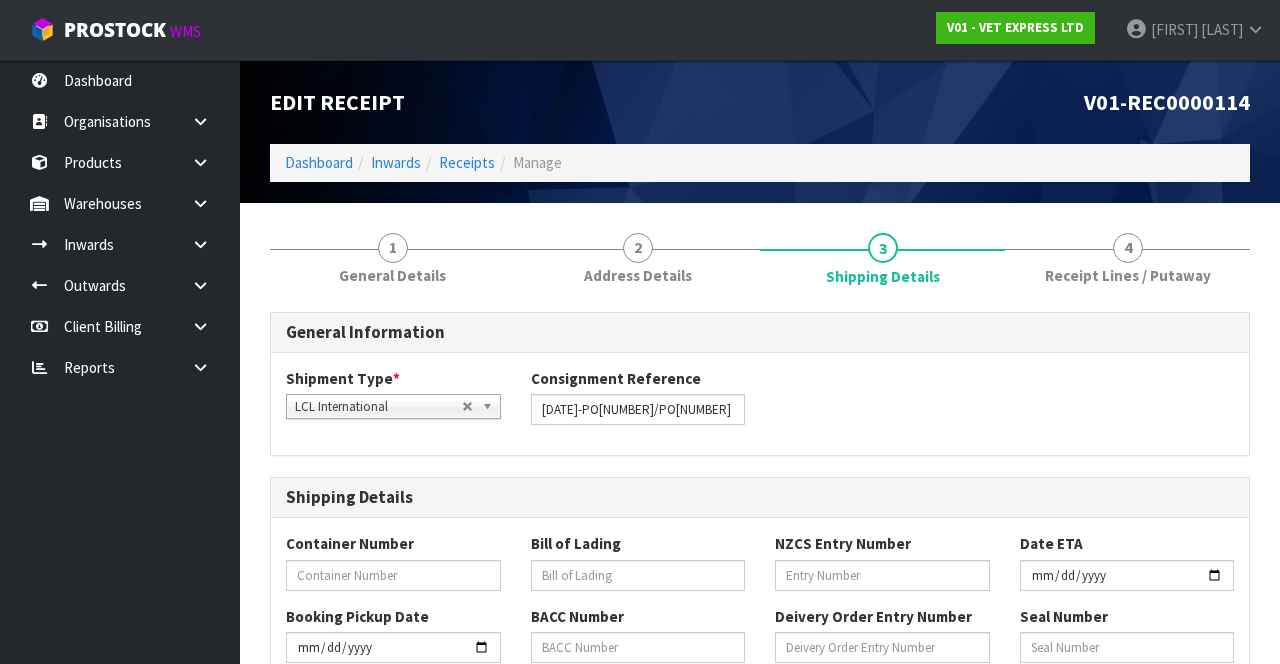 click on "Receipt Lines / Putaway" at bounding box center [1128, 275] 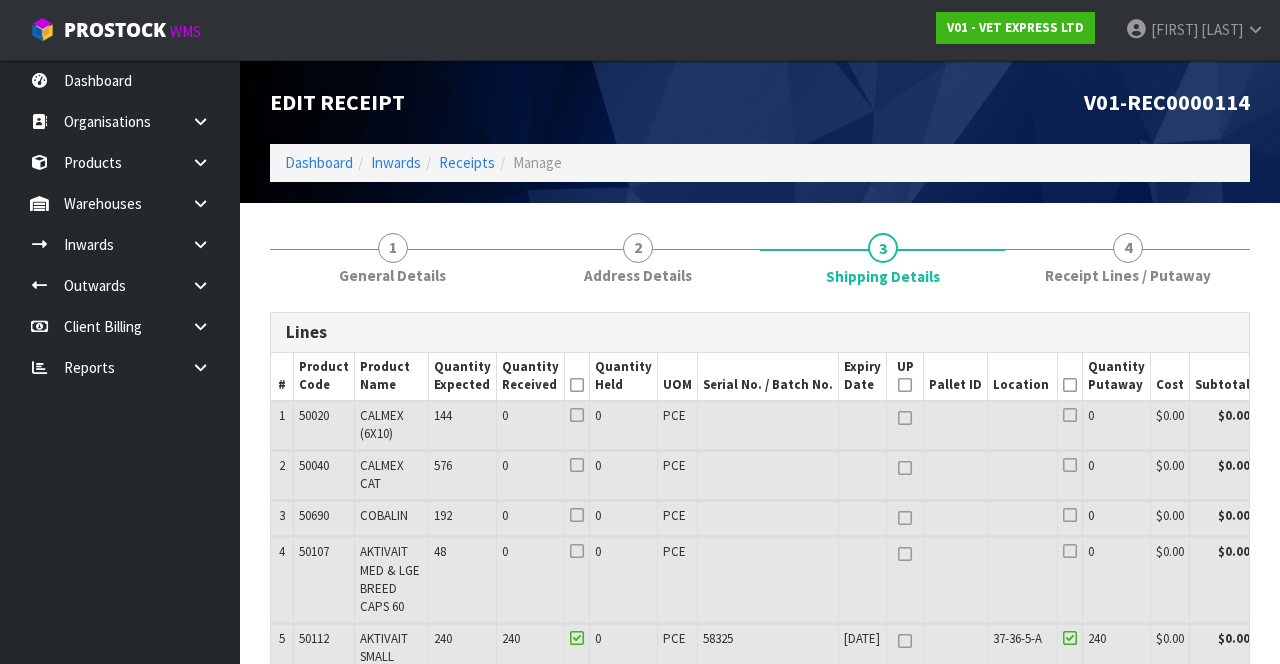 click on "4
Receipt Lines / Putaway" at bounding box center [1127, 257] 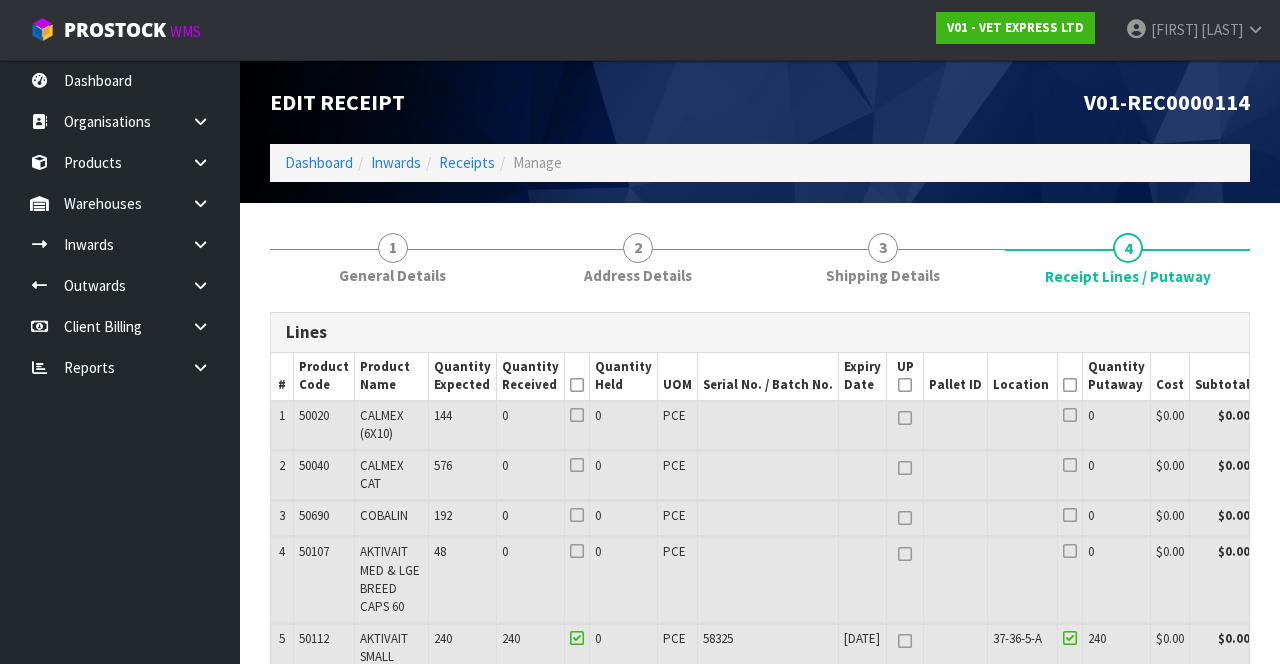 click on "4" at bounding box center (1128, 248) 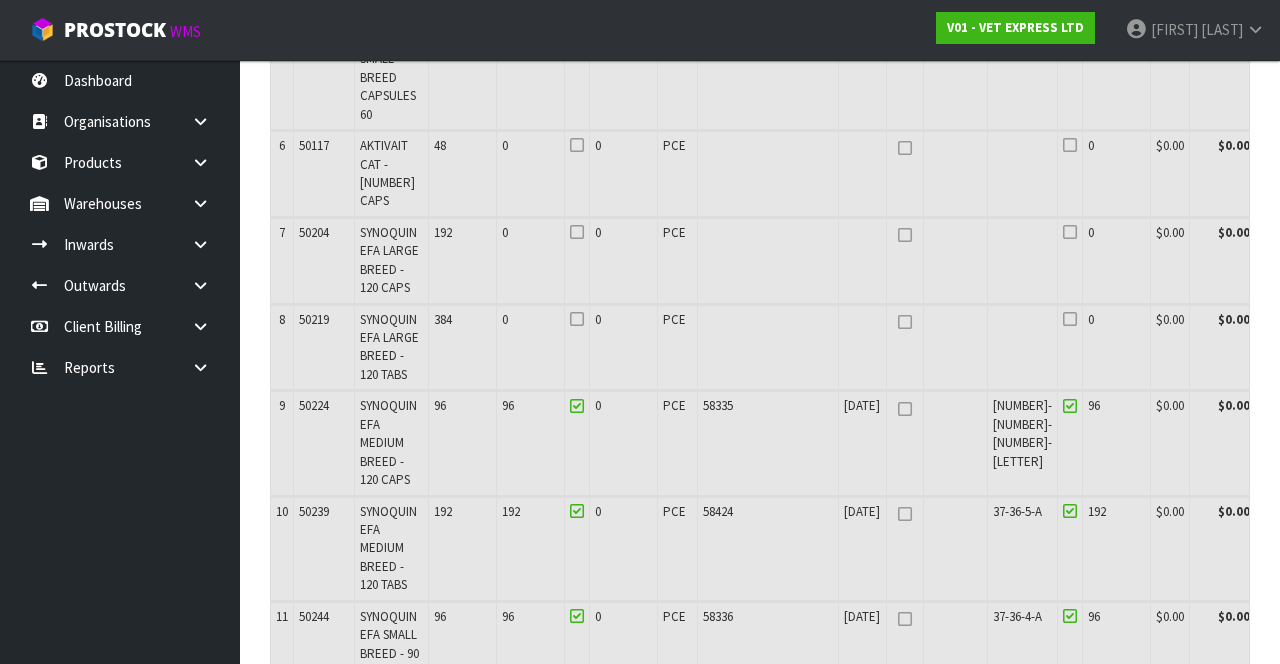scroll, scrollTop: 605, scrollLeft: 0, axis: vertical 